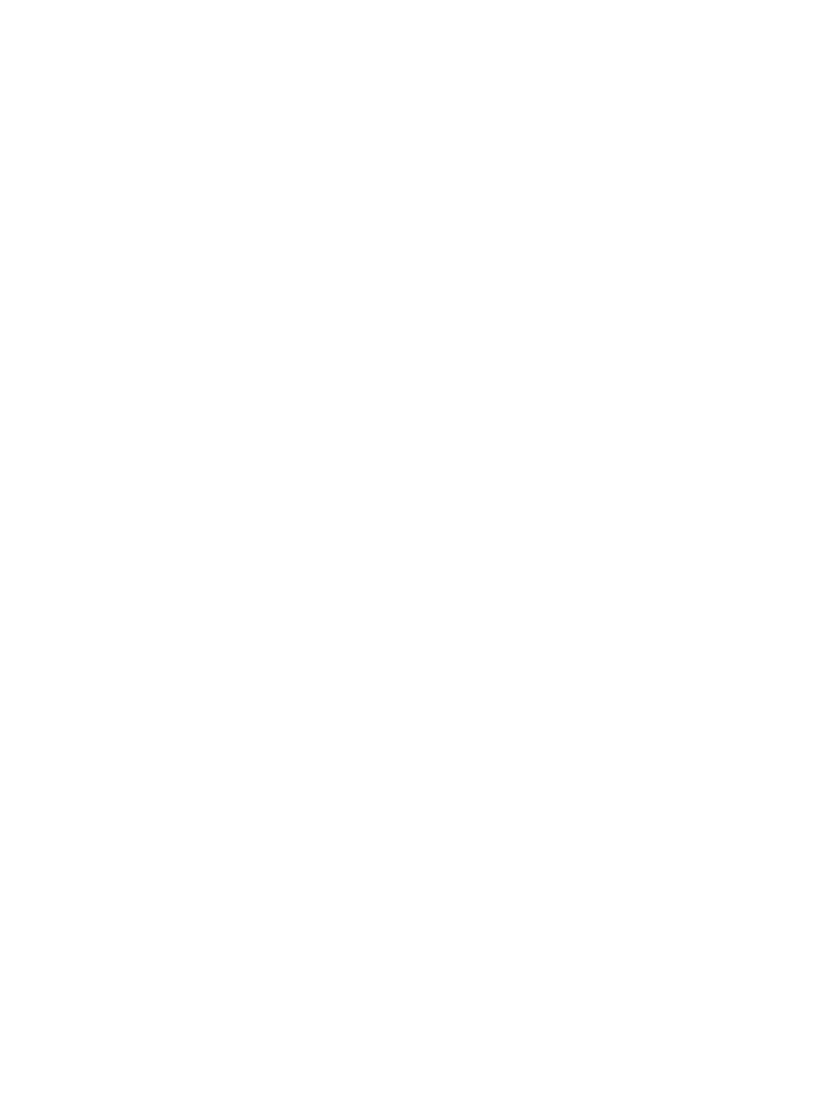 scroll, scrollTop: 0, scrollLeft: 0, axis: both 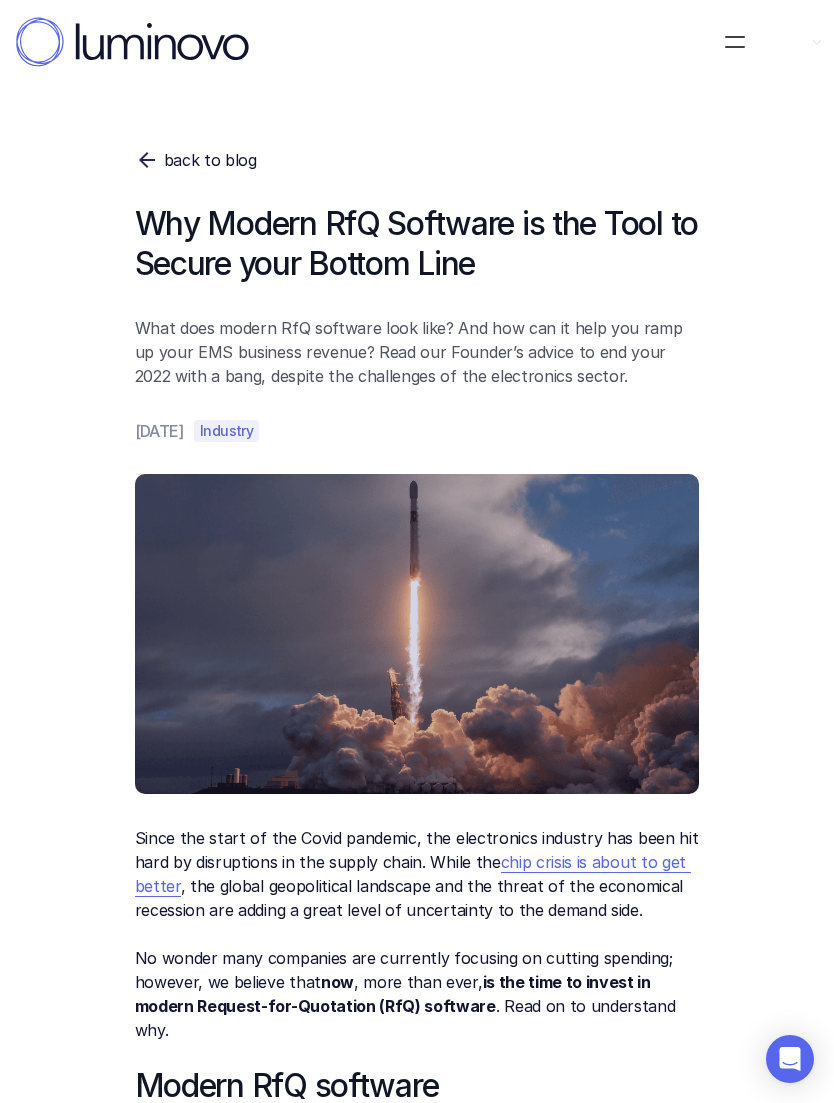 click 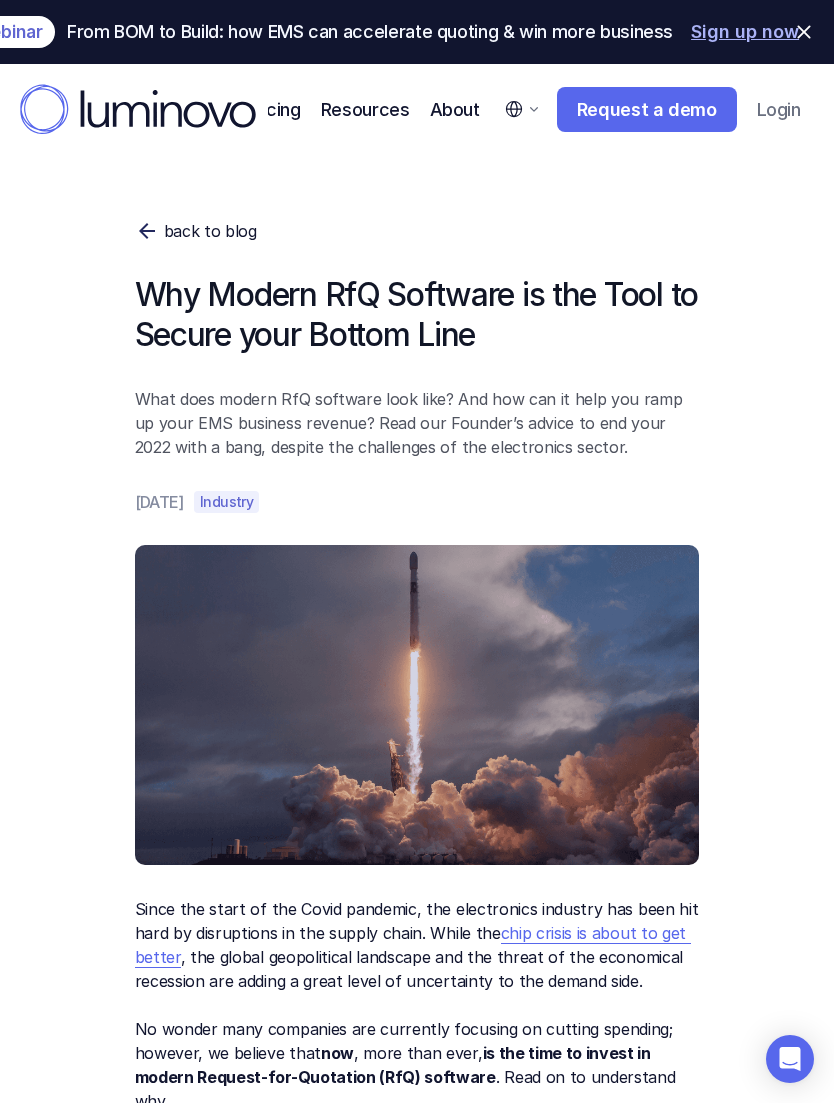click 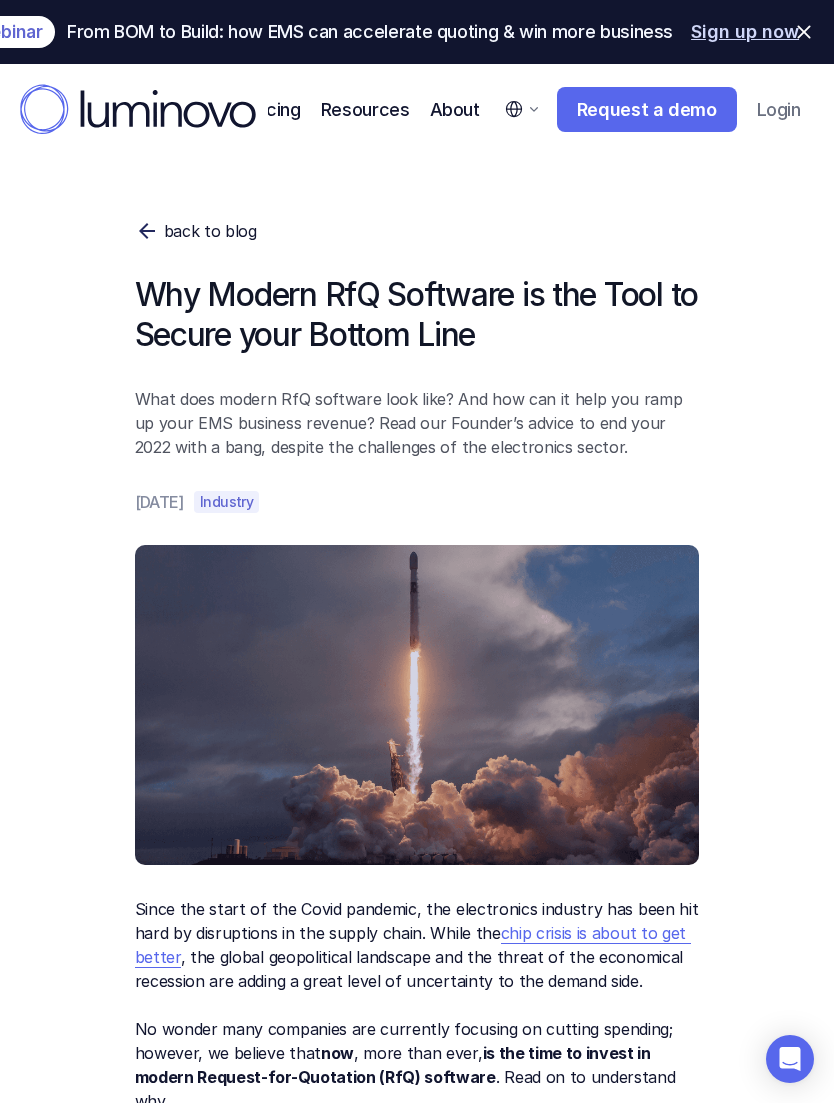 click on "Sign up now" at bounding box center (745, 32) 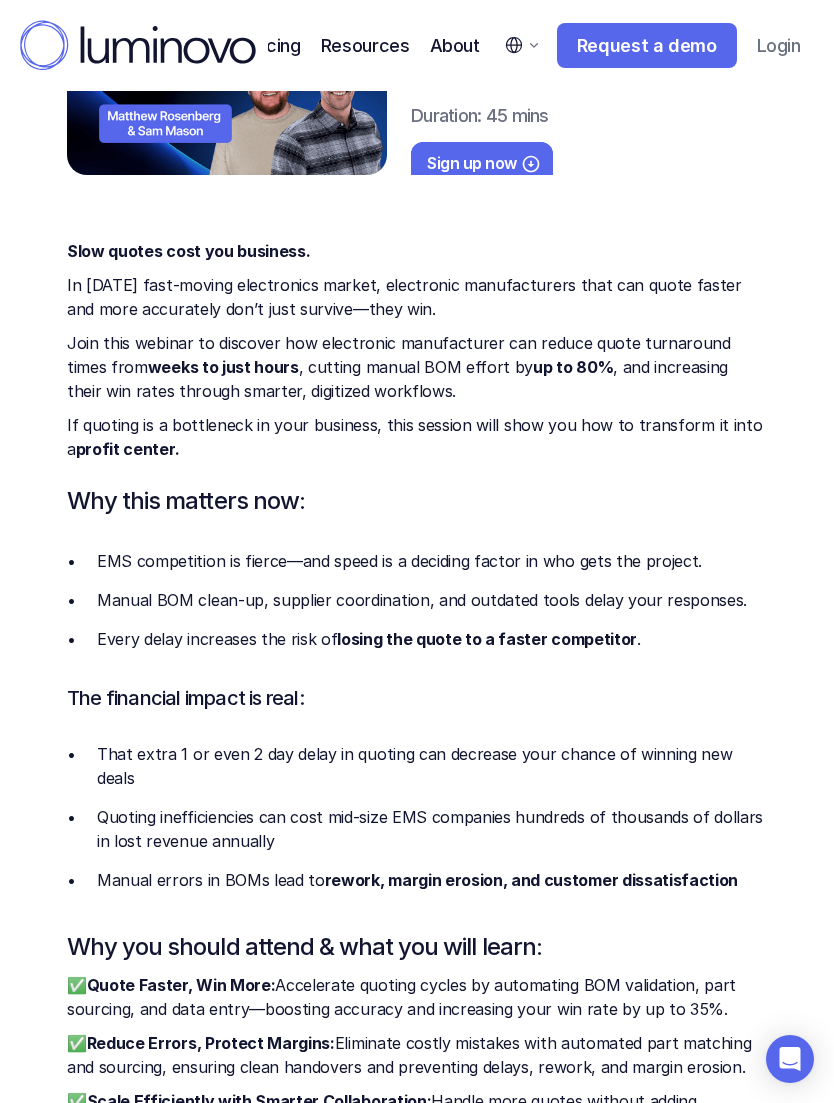 scroll, scrollTop: 0, scrollLeft: 0, axis: both 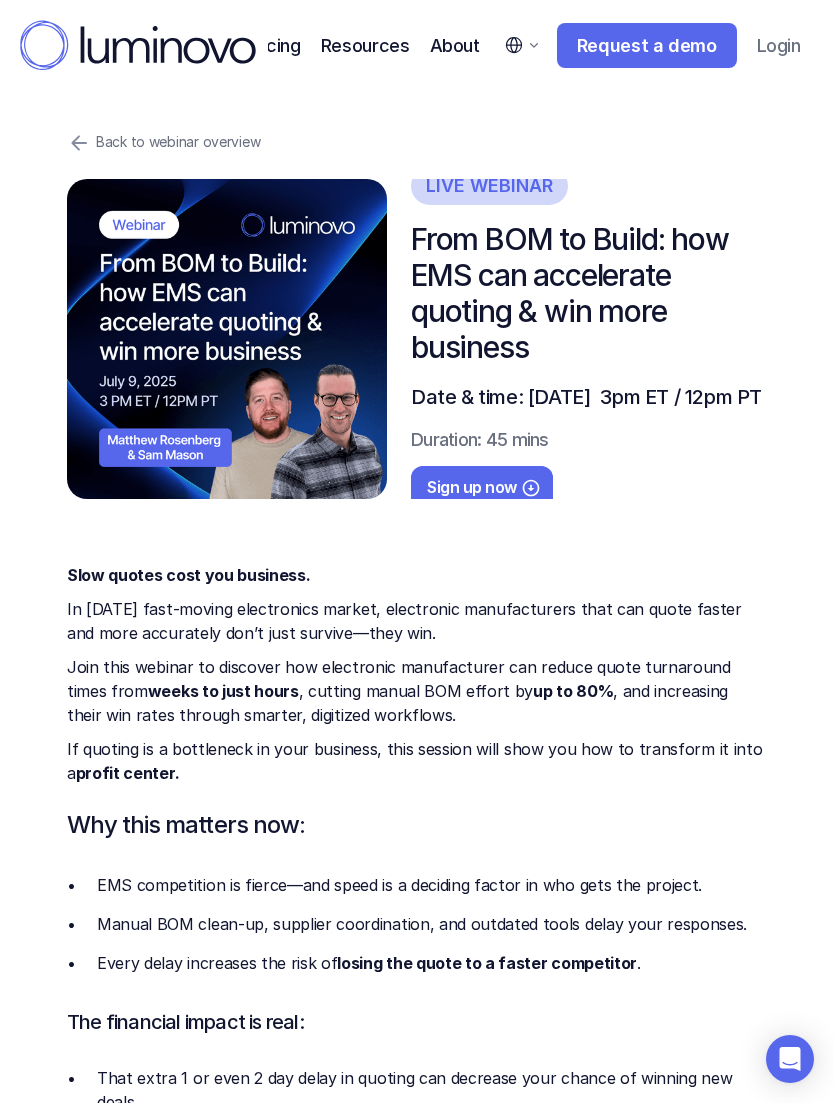 click 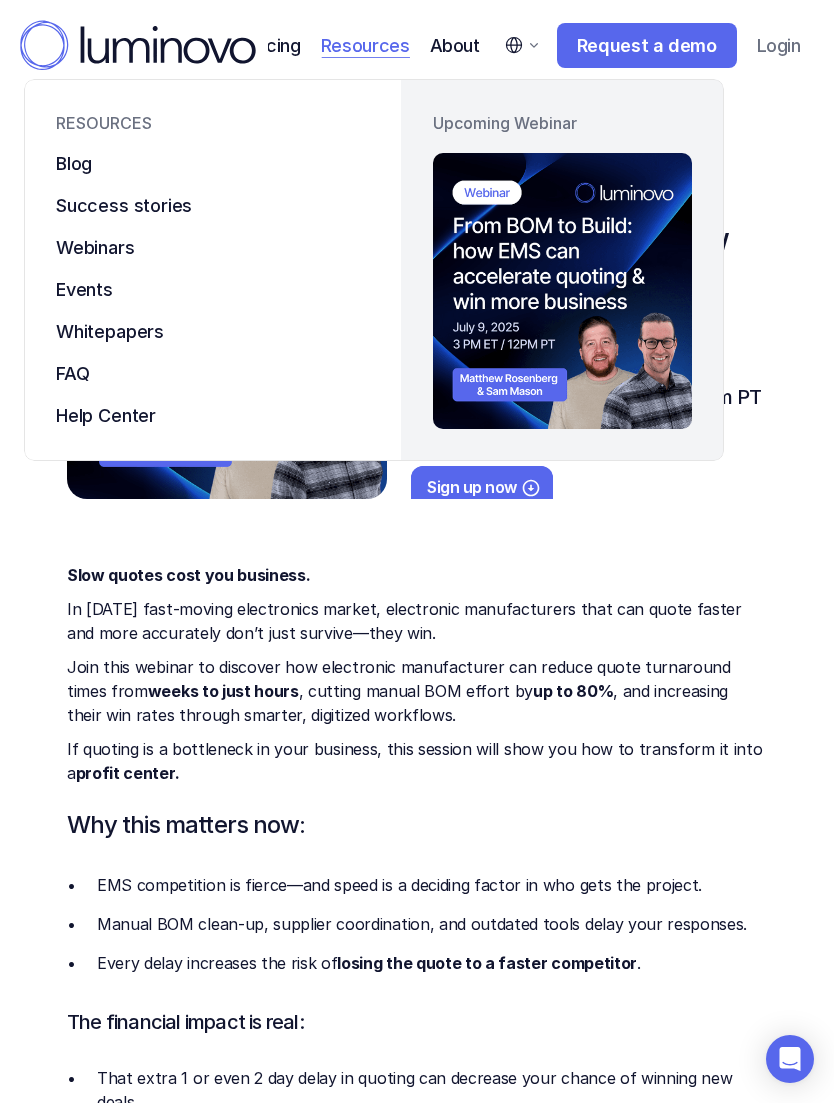 click at bounding box center (227, 339) 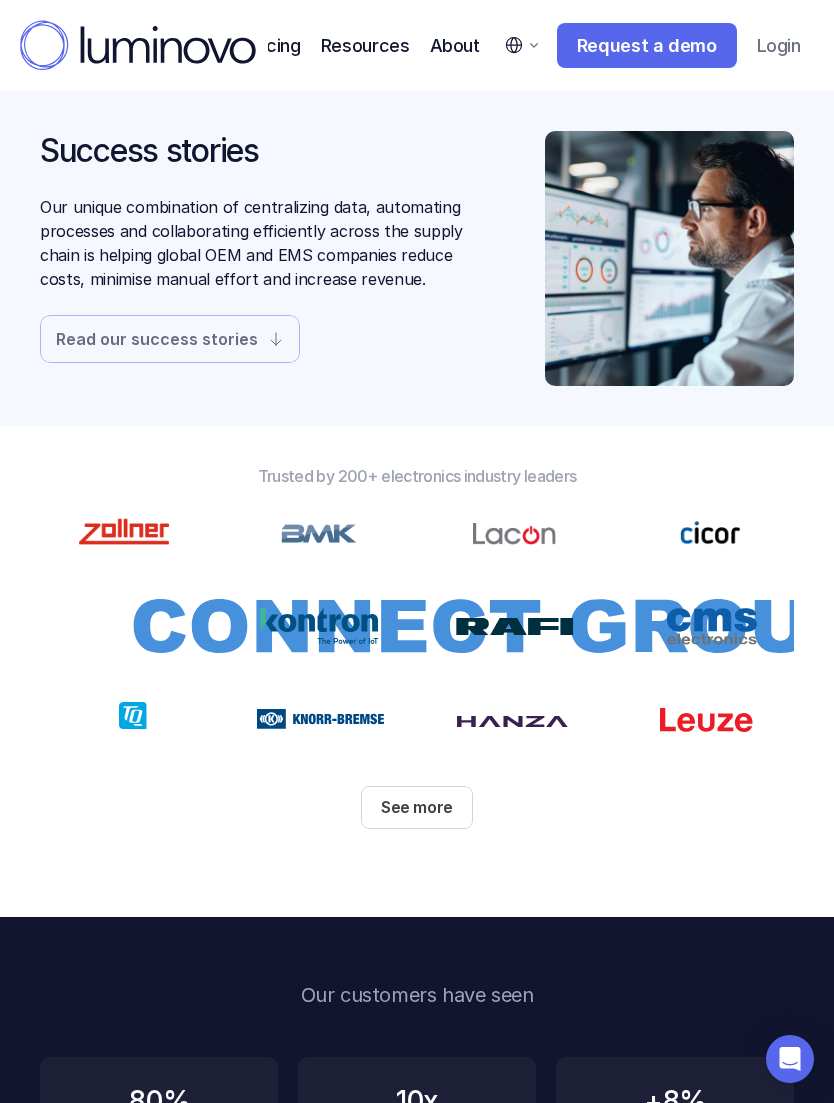 click on "Read our success stories" at bounding box center (170, 339) 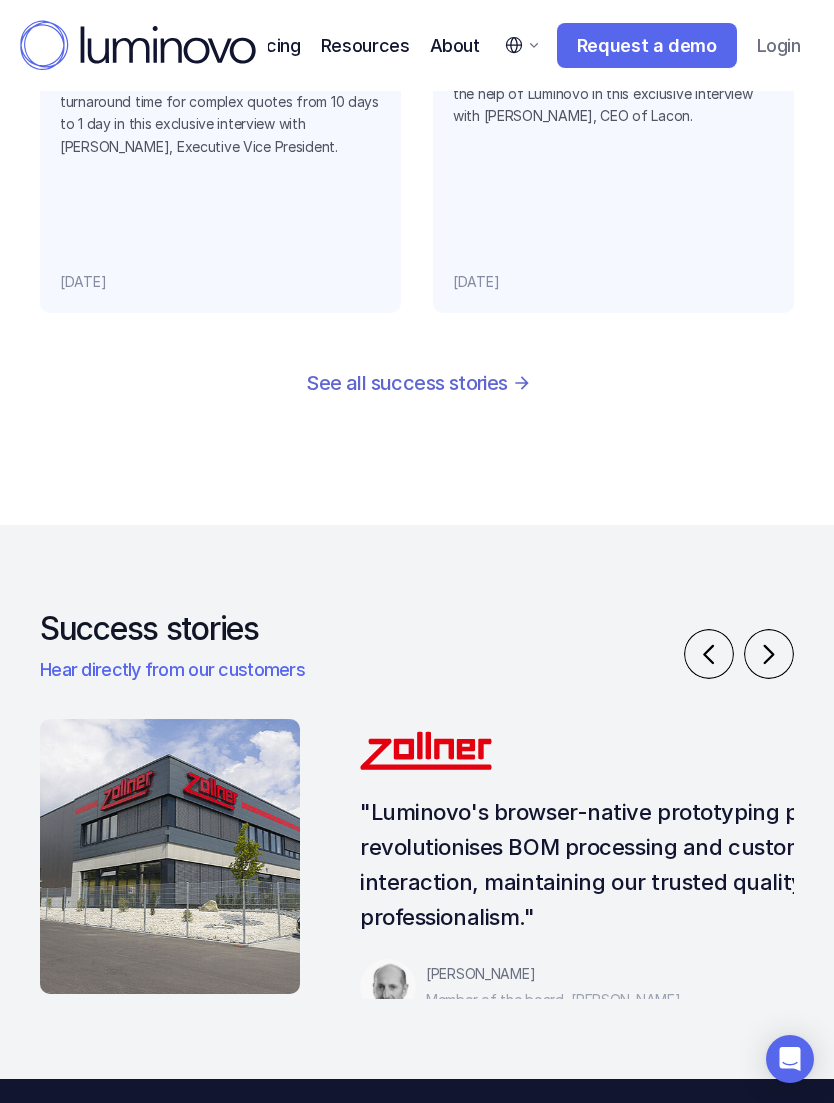 scroll, scrollTop: 3725, scrollLeft: 0, axis: vertical 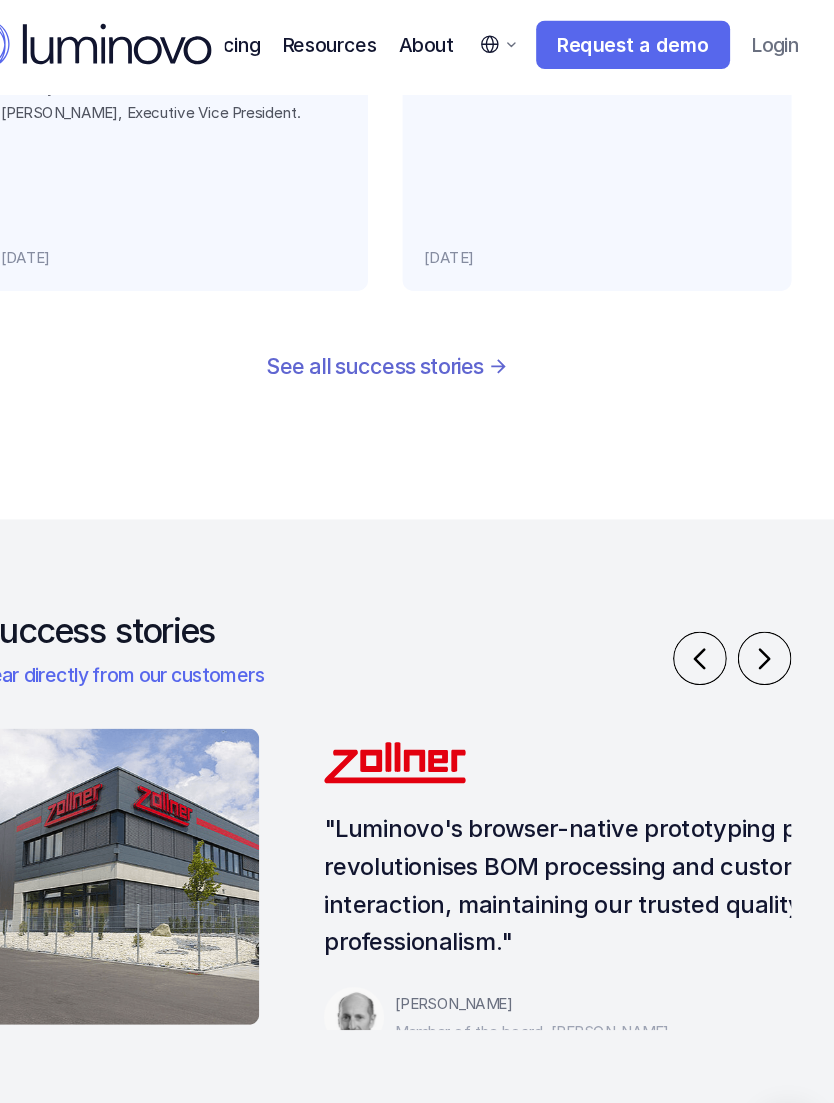 click on ""Luminovo's browser-native prototyping portal revolutionises BOM processing and customer interaction, maintaining our trusted quality and professionalism."" at bounding box center (650, 826) 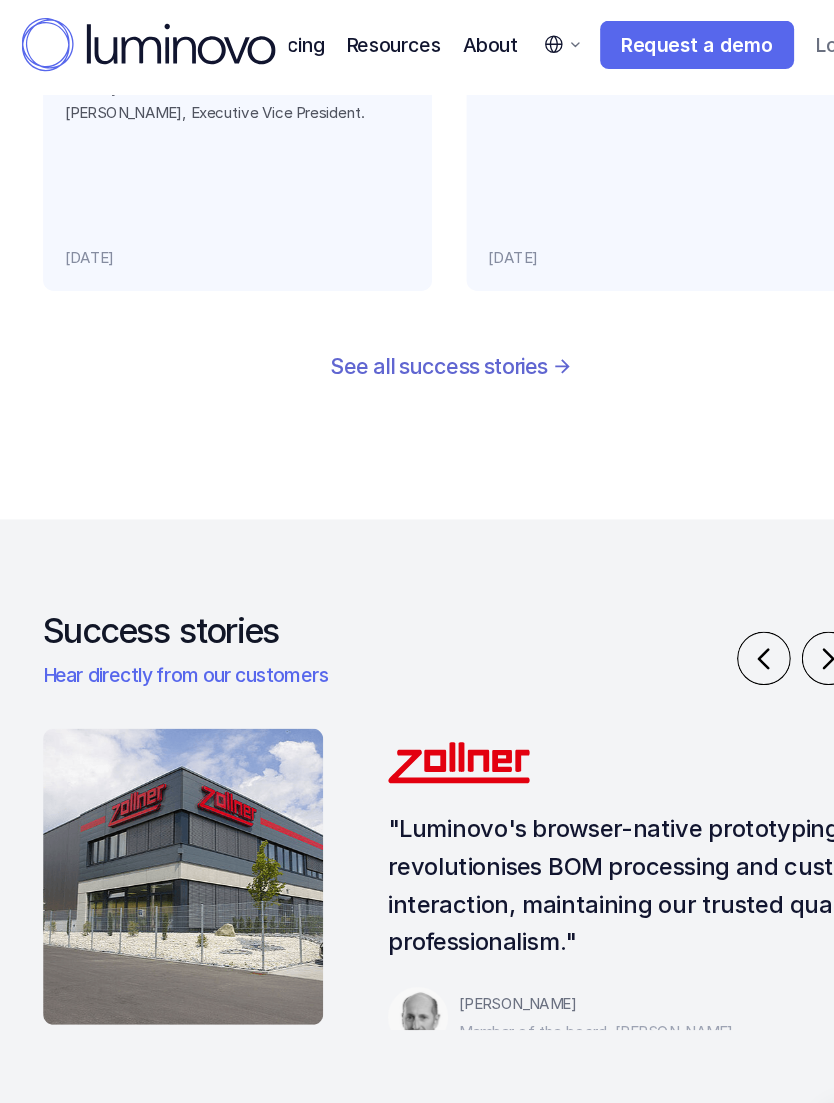 click on "Hear directly from our customers" at bounding box center (323, 631) 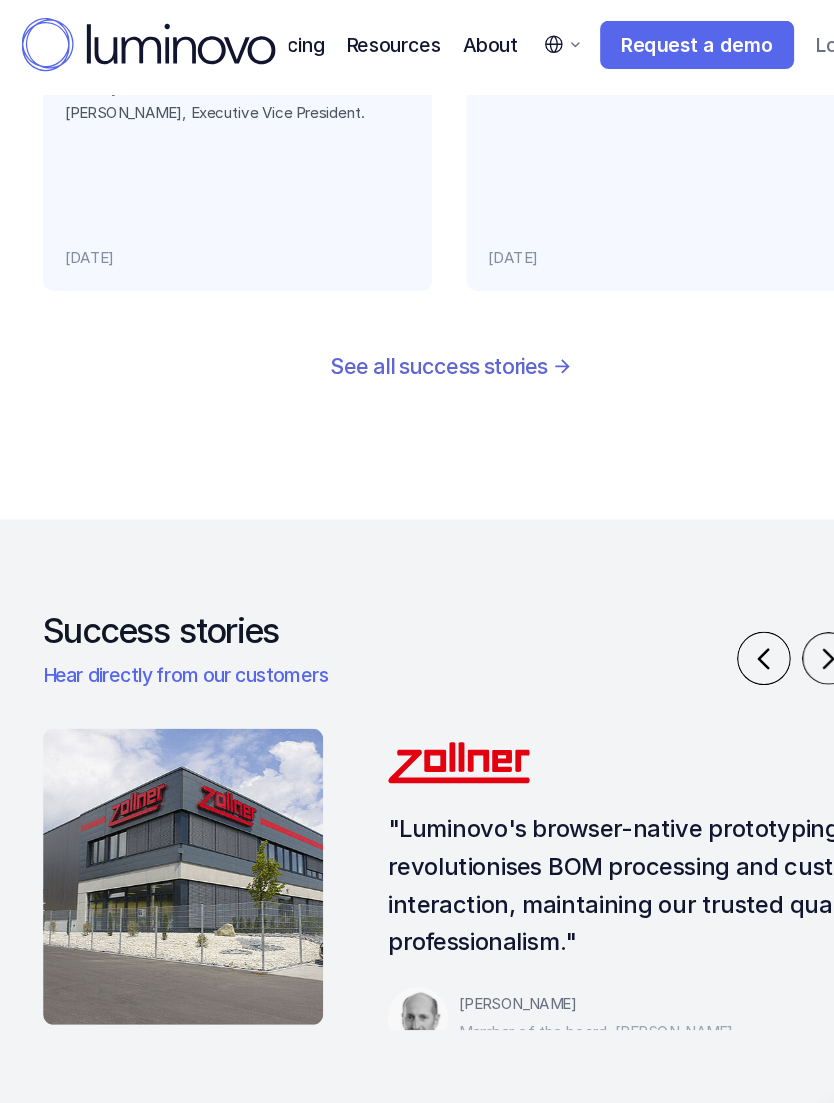 click at bounding box center [769, 615] 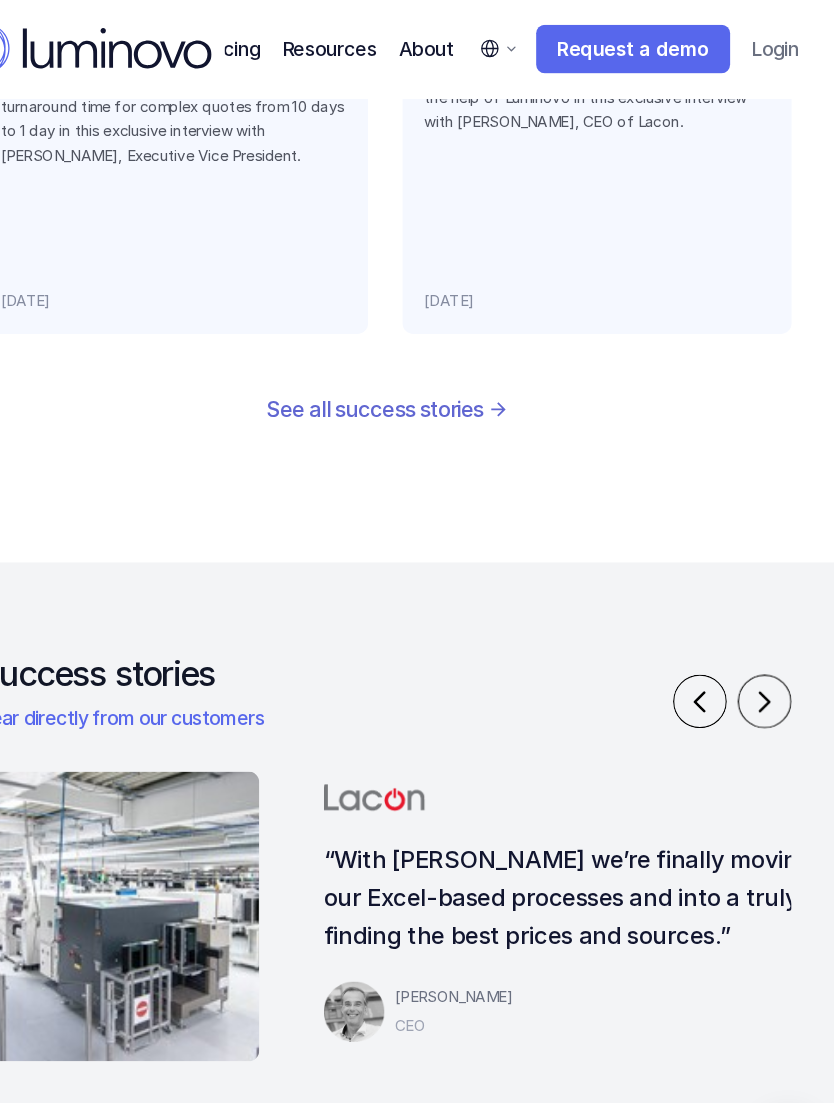 scroll, scrollTop: 3687, scrollLeft: 0, axis: vertical 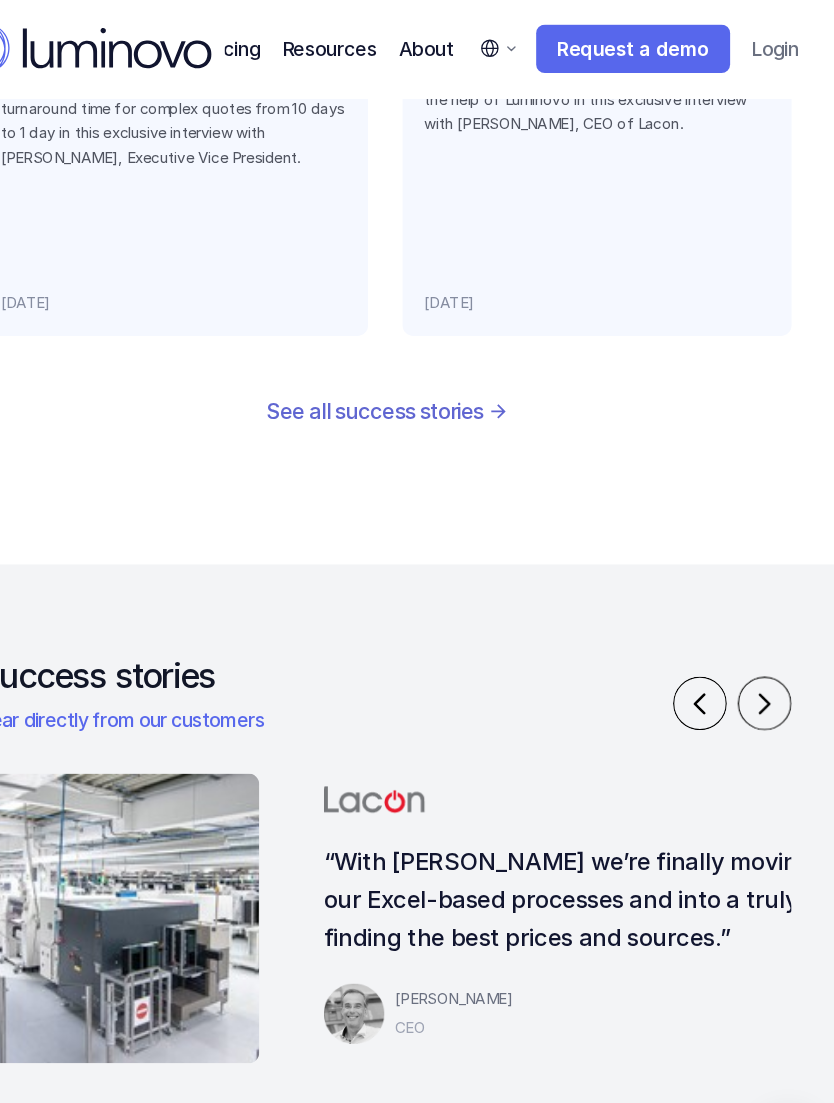 click at bounding box center [769, 653] 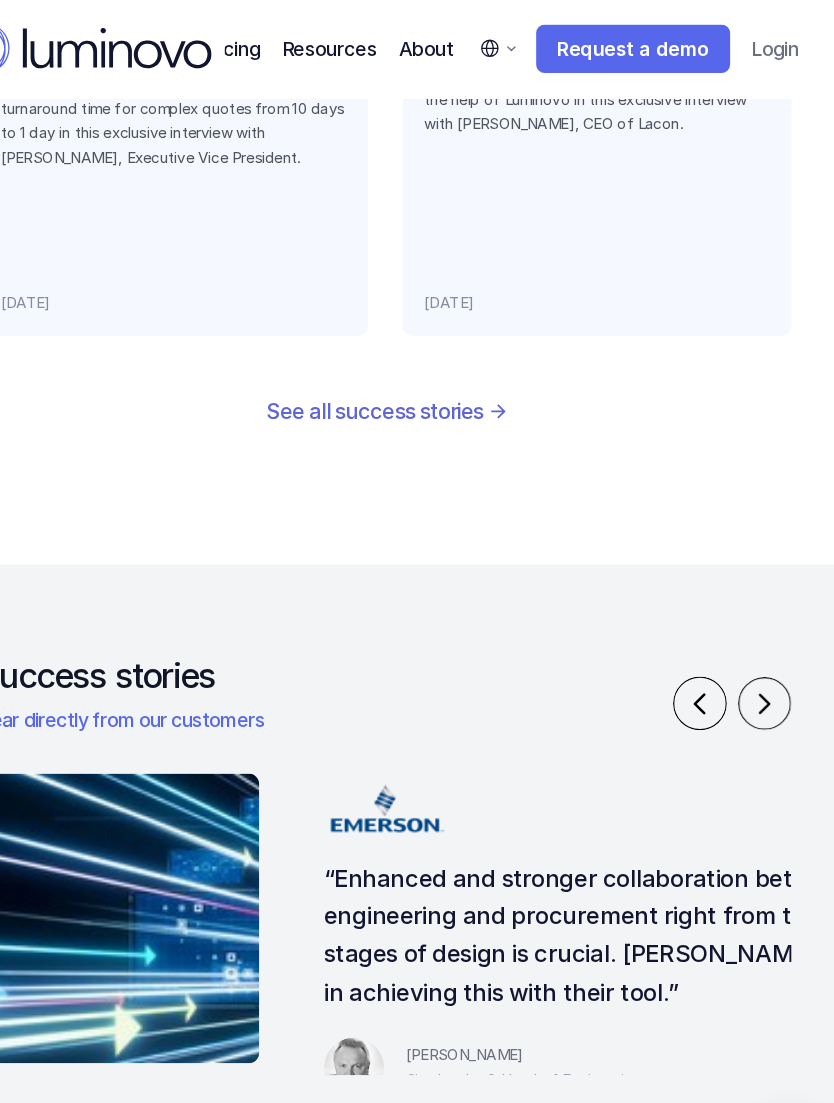 click at bounding box center [768, 652] 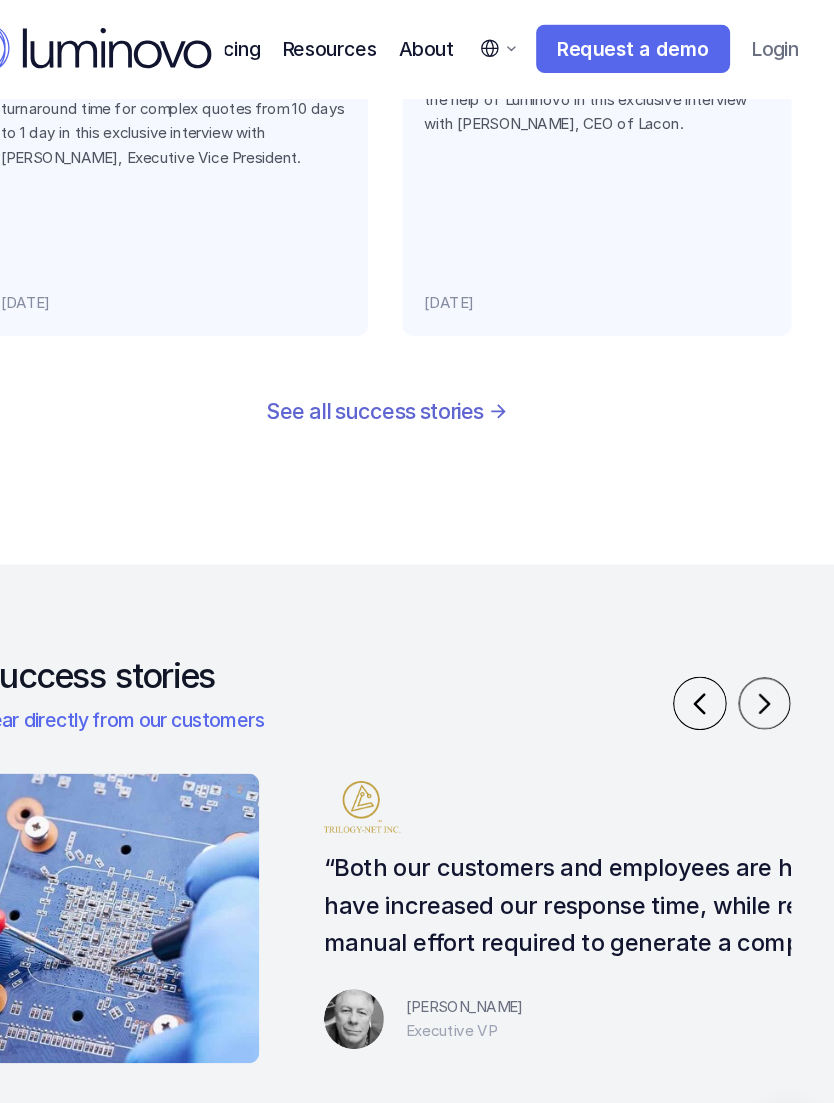 click at bounding box center (769, 653) 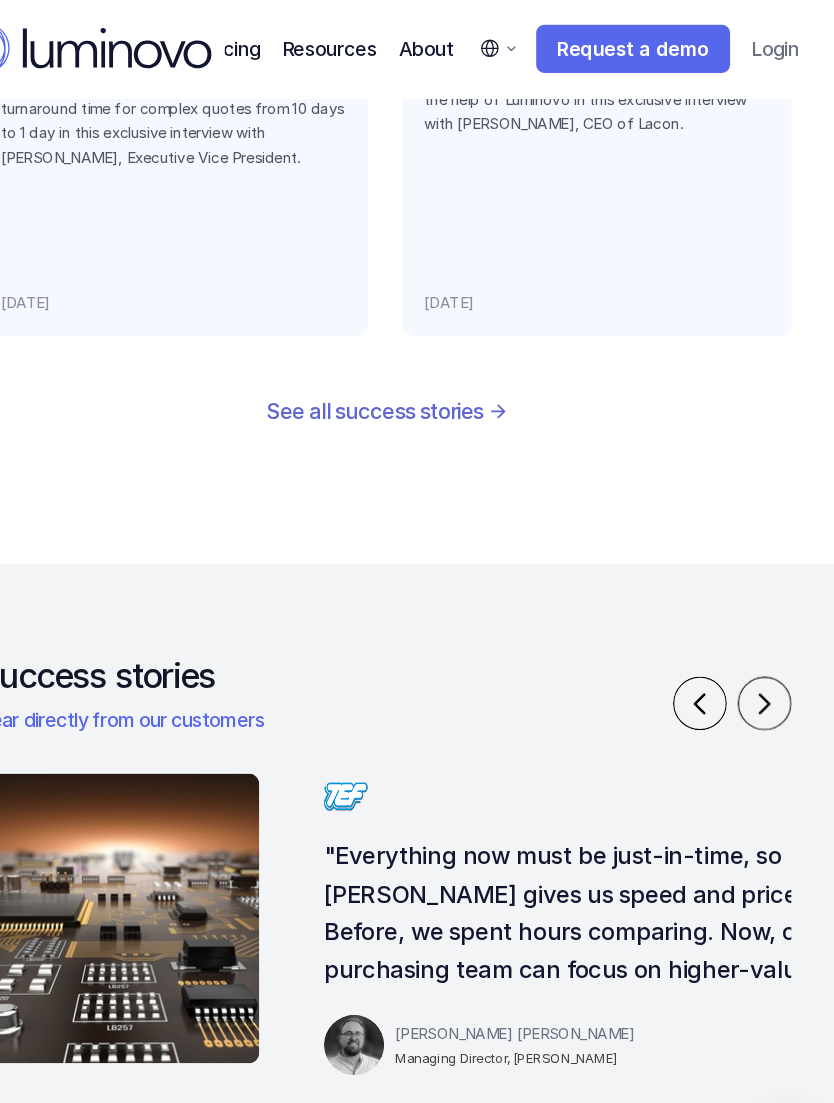 click at bounding box center [769, 653] 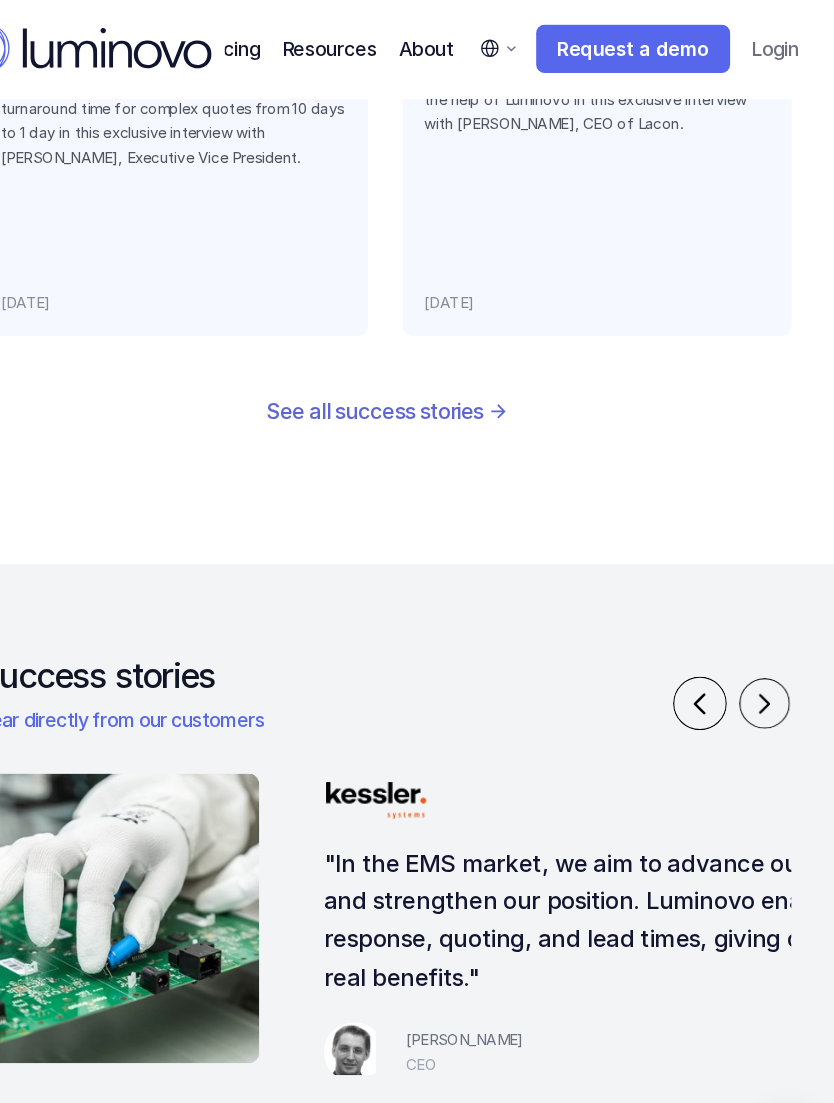 click at bounding box center [768, 652] 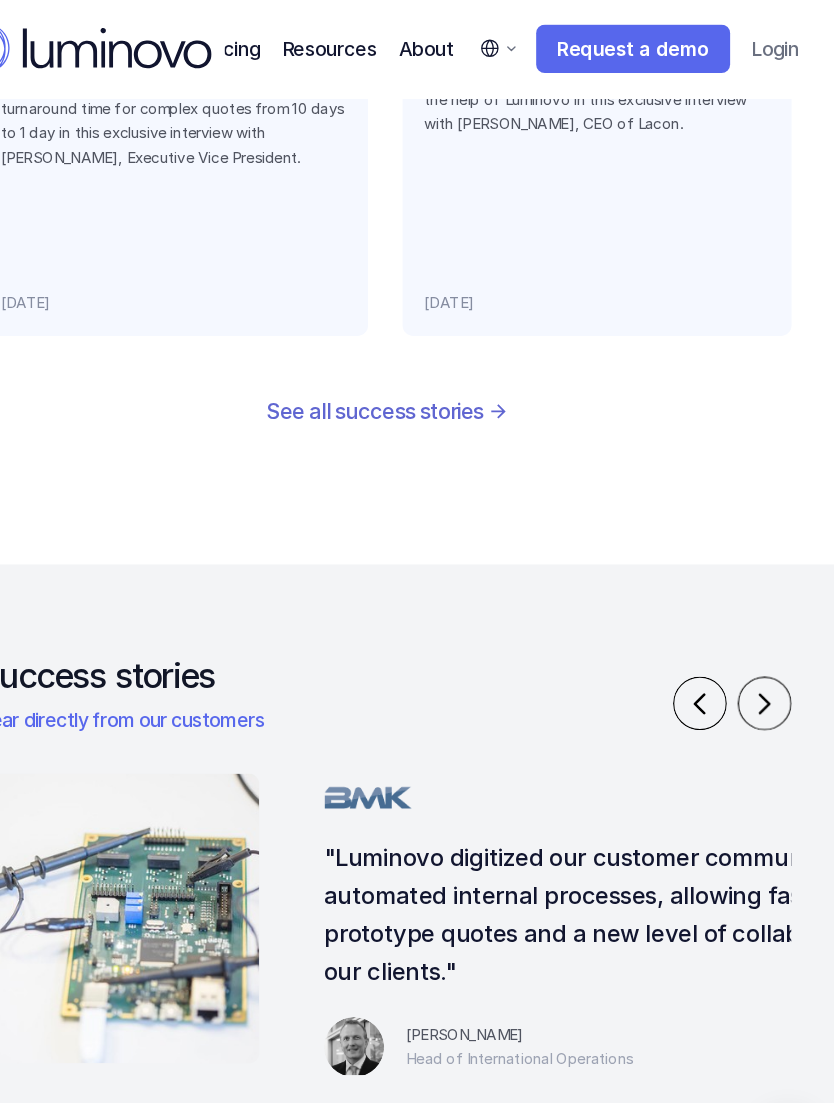 scroll, scrollTop: 3684, scrollLeft: 0, axis: vertical 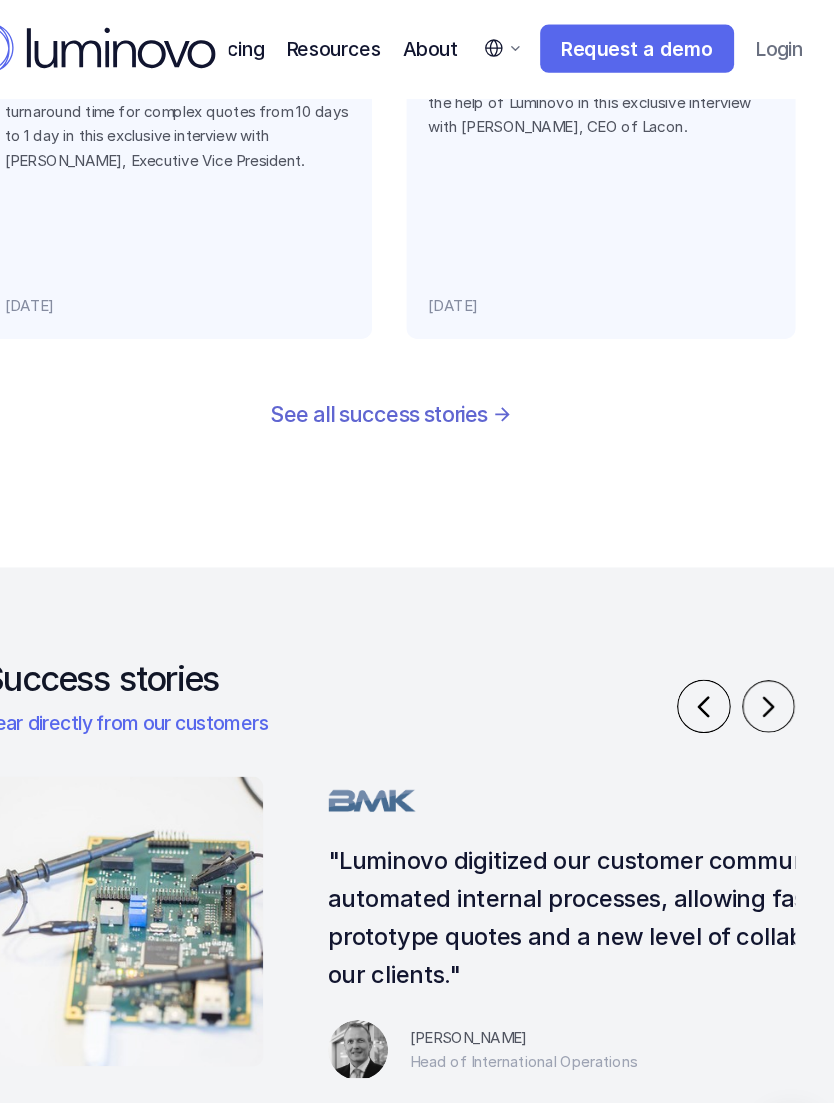 click at bounding box center [769, 656] 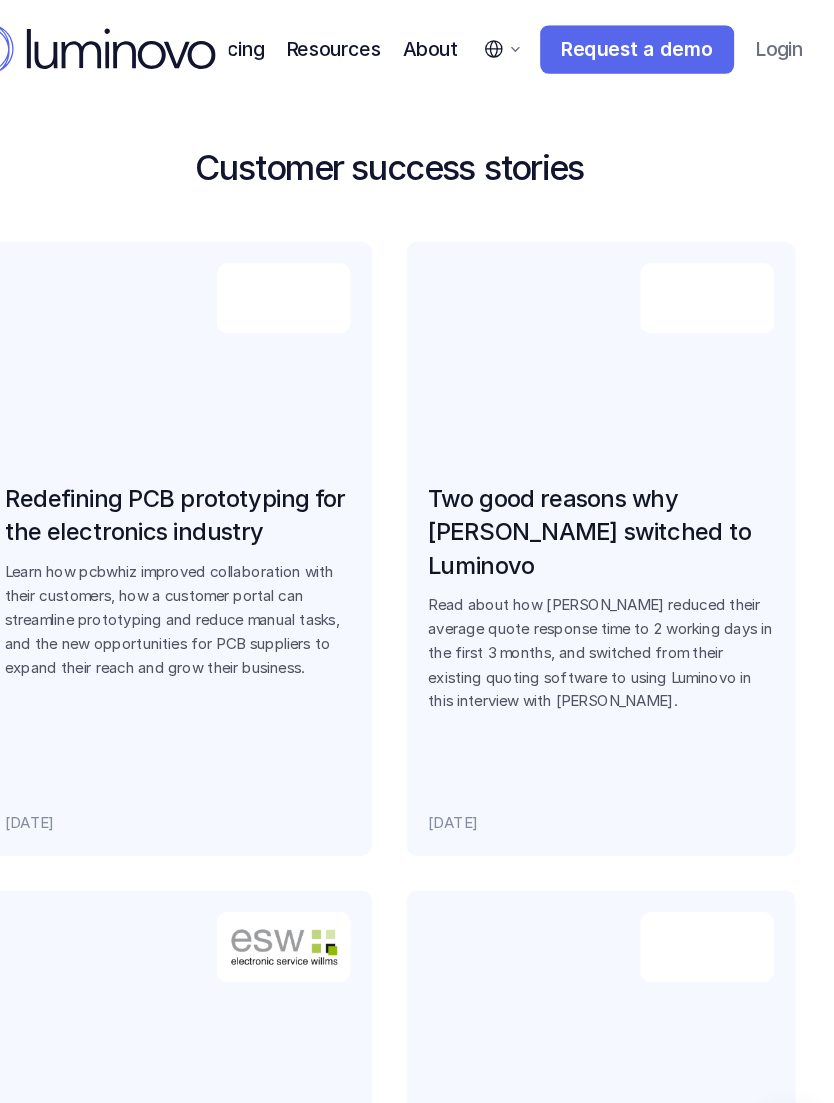 scroll, scrollTop: 1397, scrollLeft: 0, axis: vertical 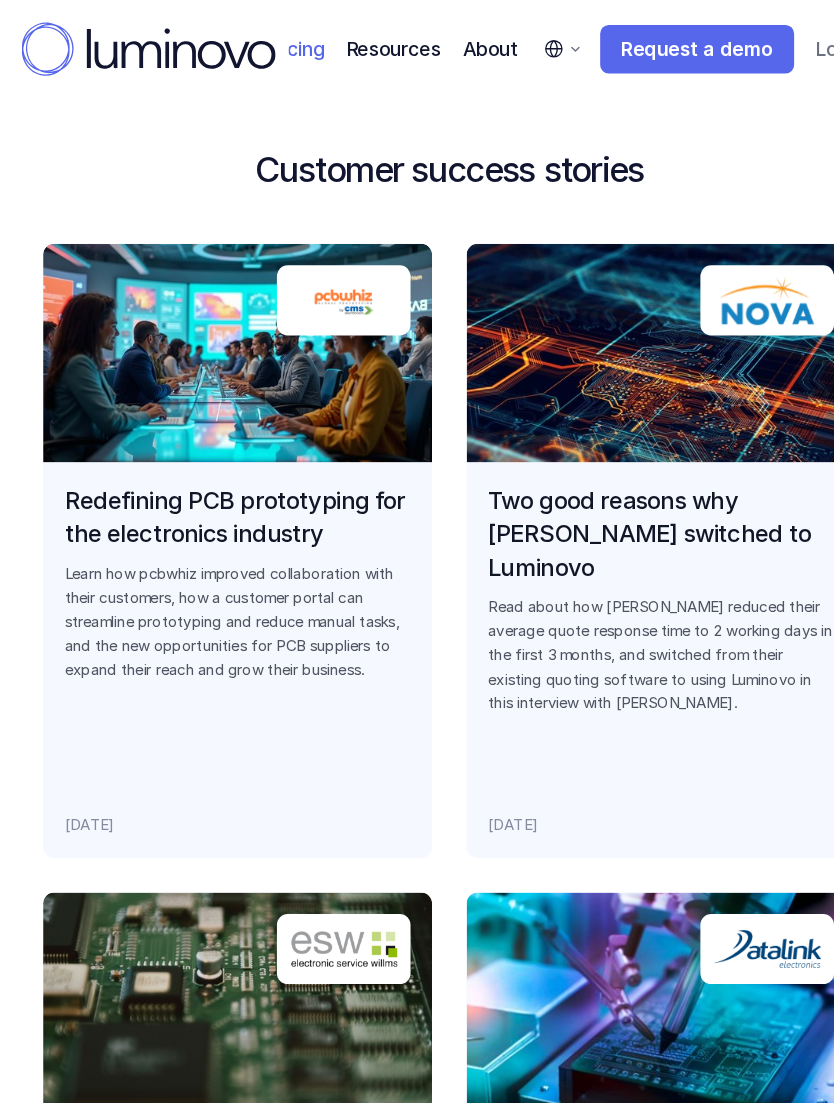 click on "Pricing" at bounding box center [272, 45] 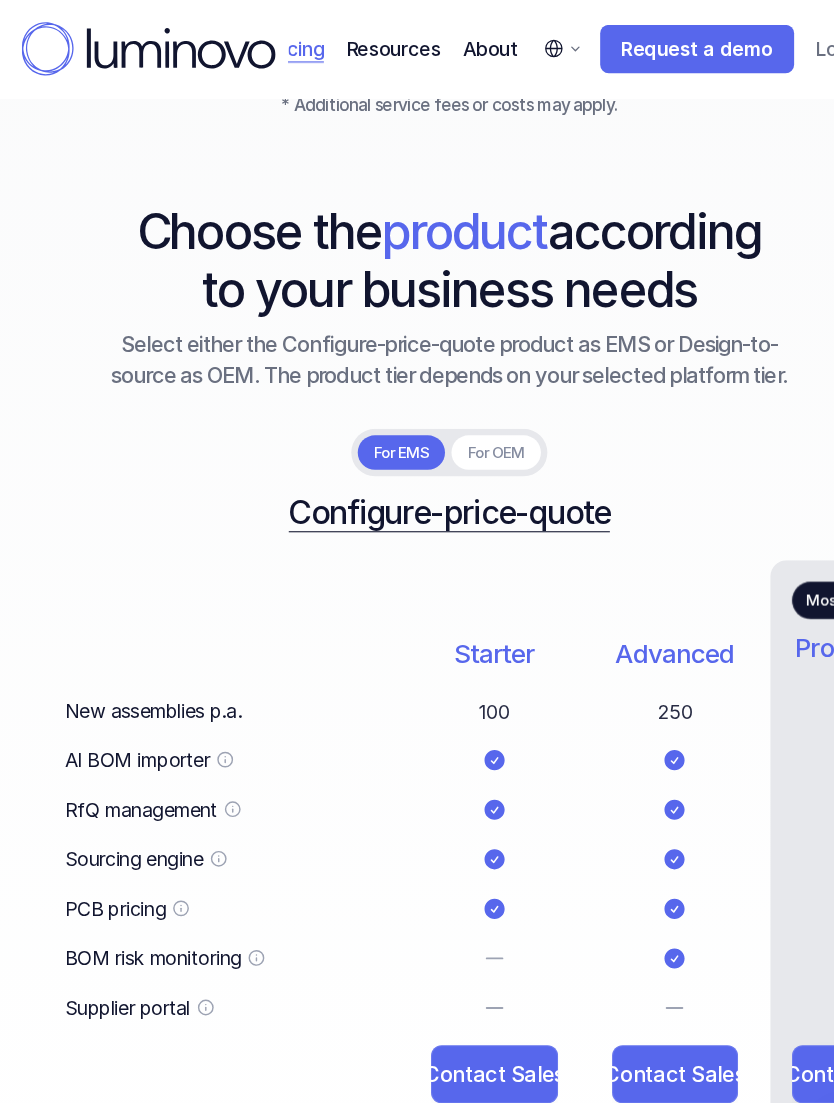 scroll, scrollTop: 1804, scrollLeft: 0, axis: vertical 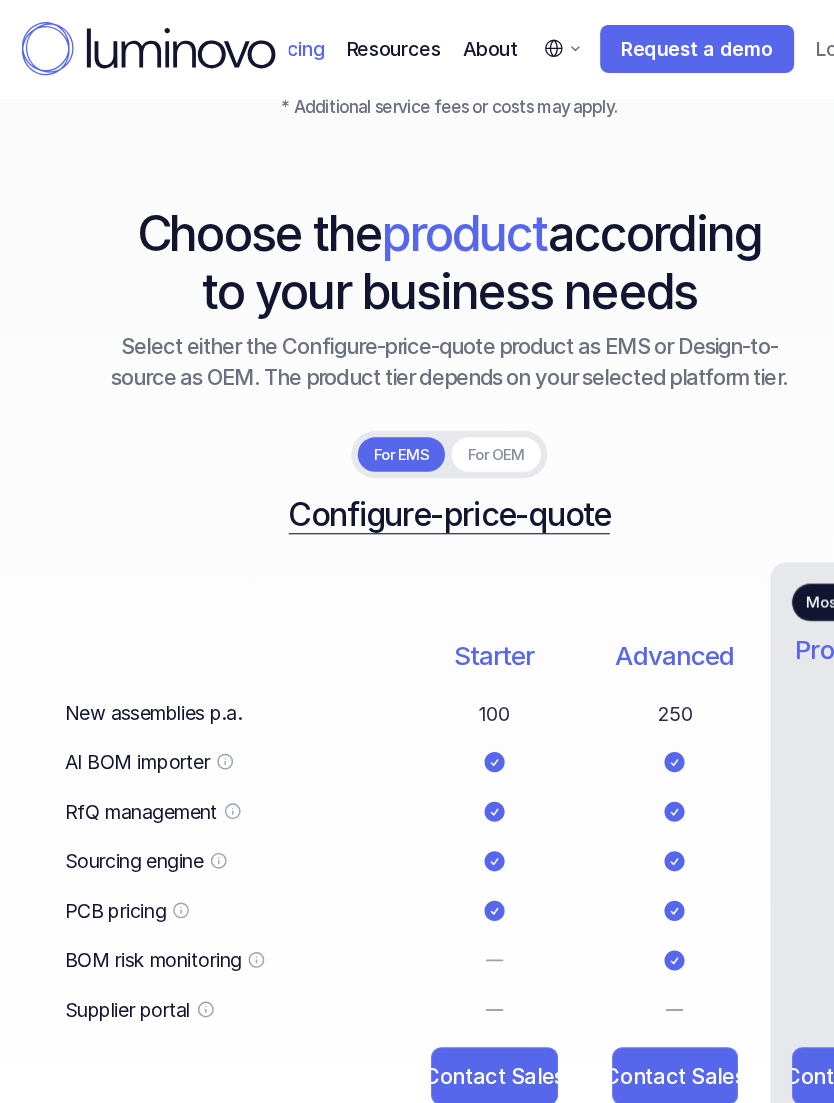 click on "New assemblies p.a. AI BOM importer RfQ management Sourcing engine PCB pricing BOM risk monitoring Supplier portal" at bounding box center [210, 799] 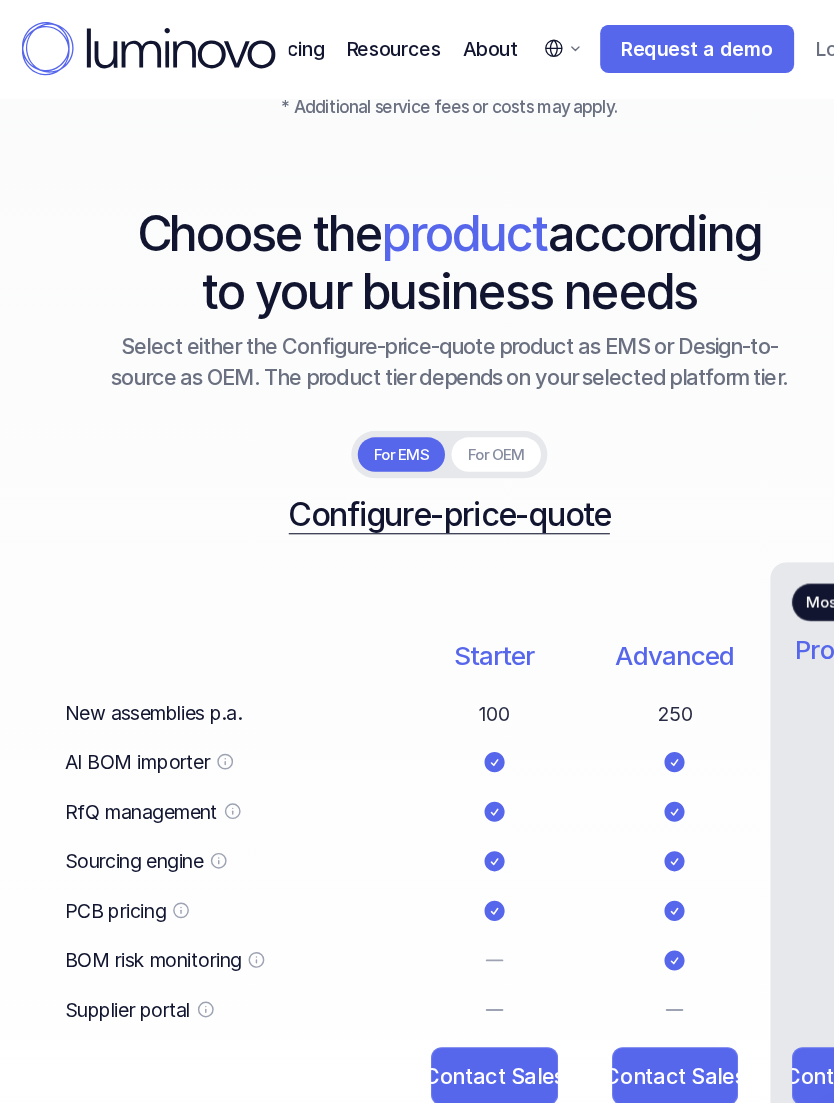 click on "Supplier portal" at bounding box center [210, 937] 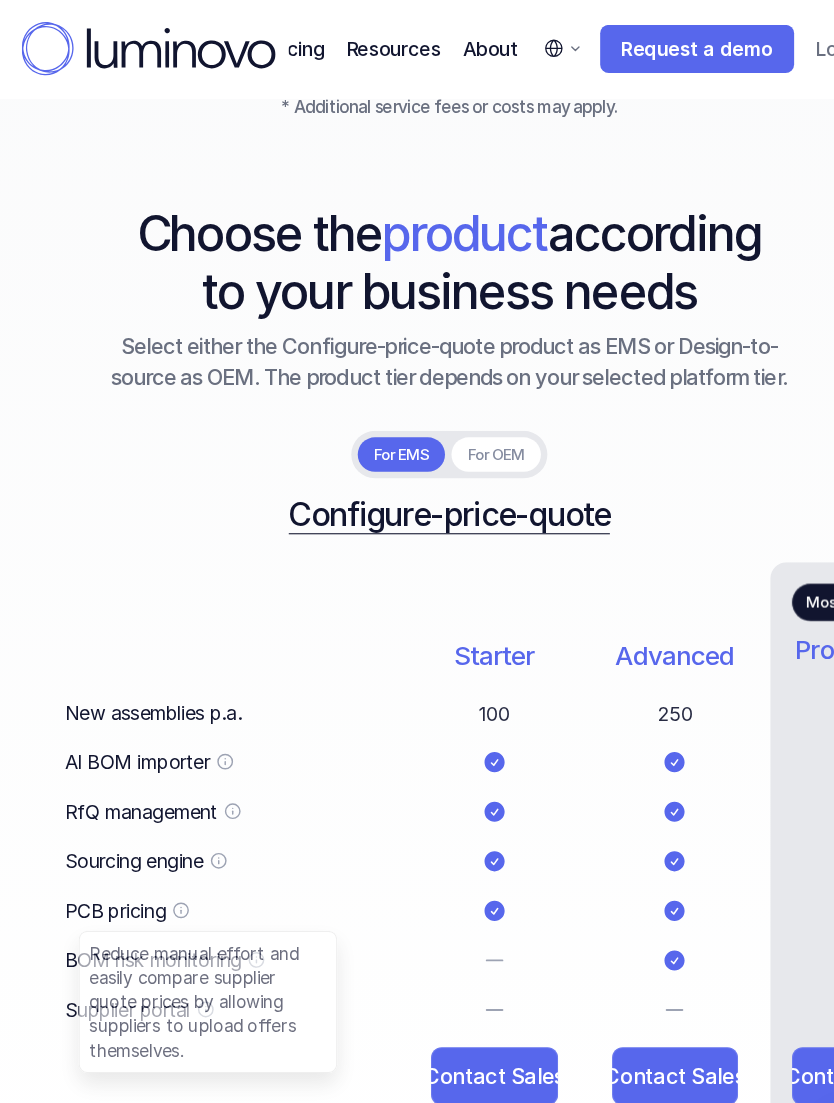click 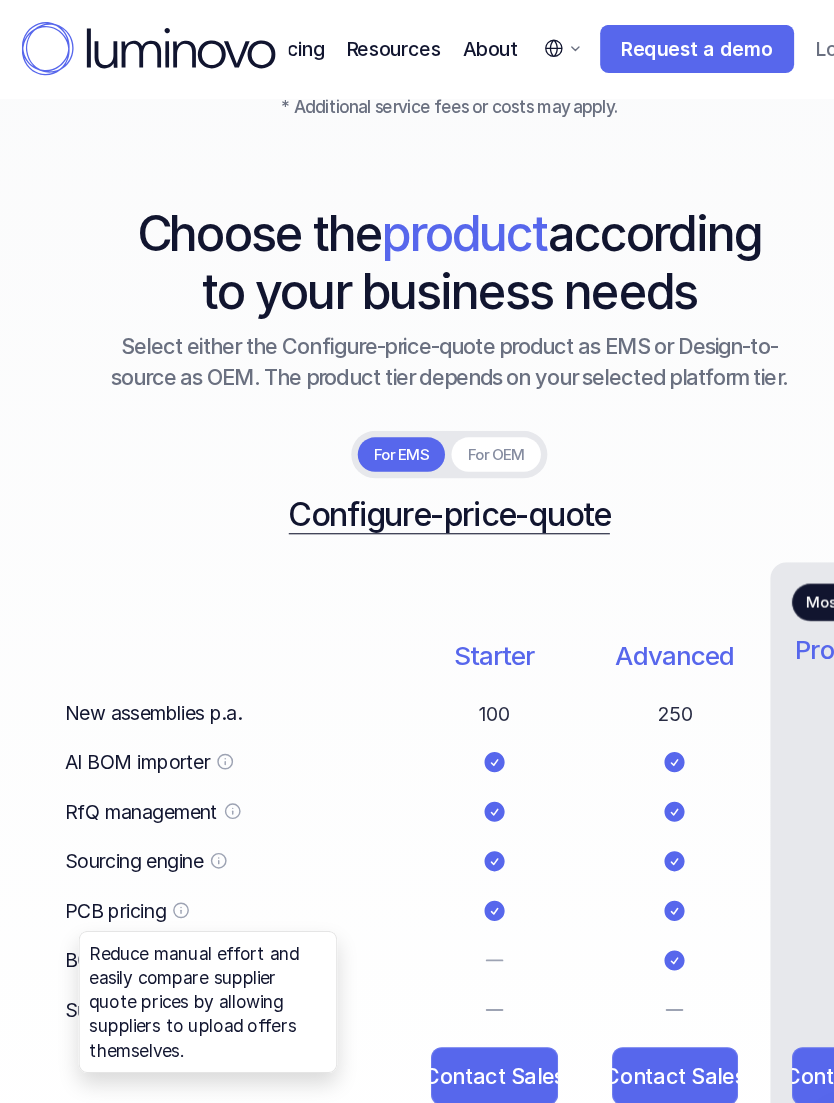 click on "RfQ management" at bounding box center [210, 753] 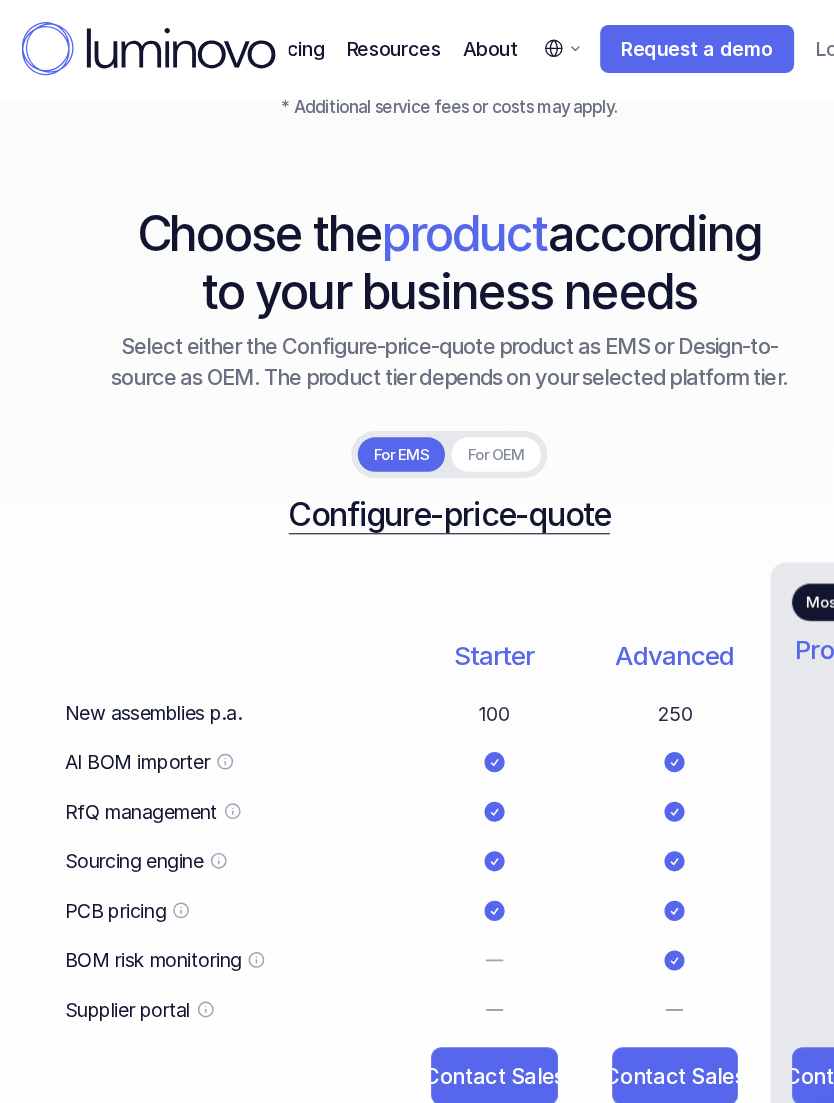 click 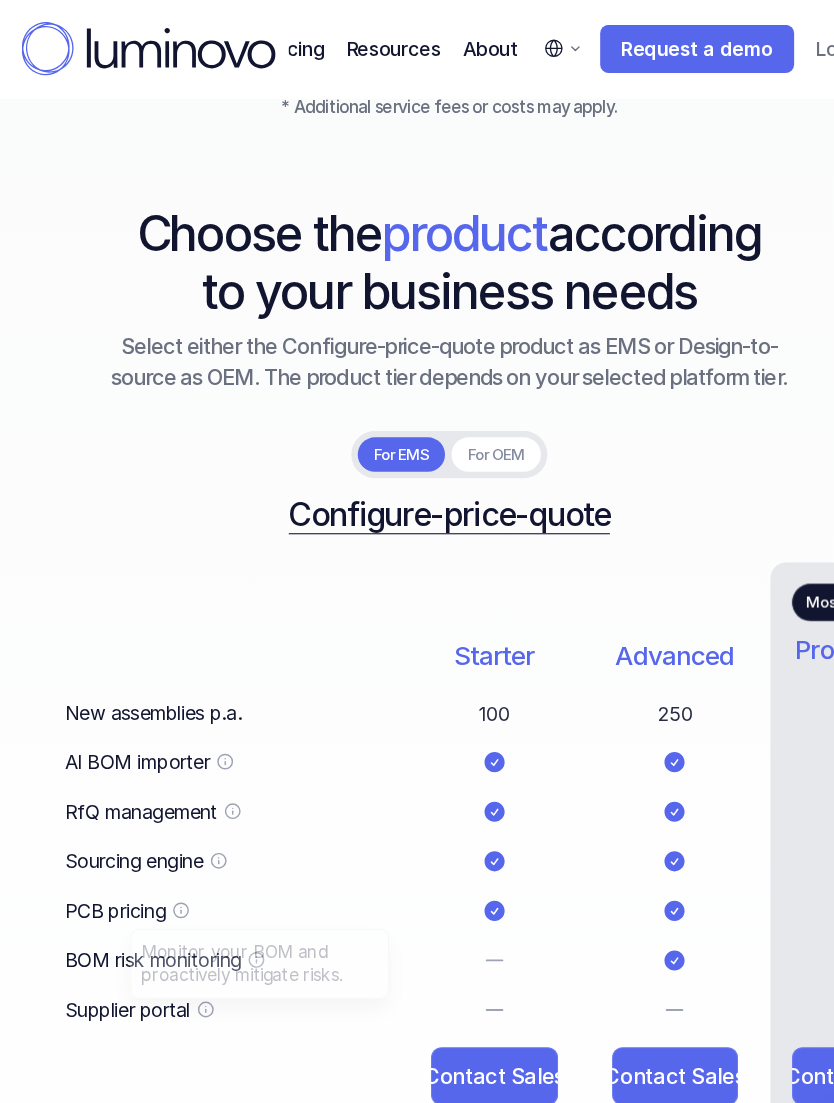 click on "RfQ management" at bounding box center (210, 753) 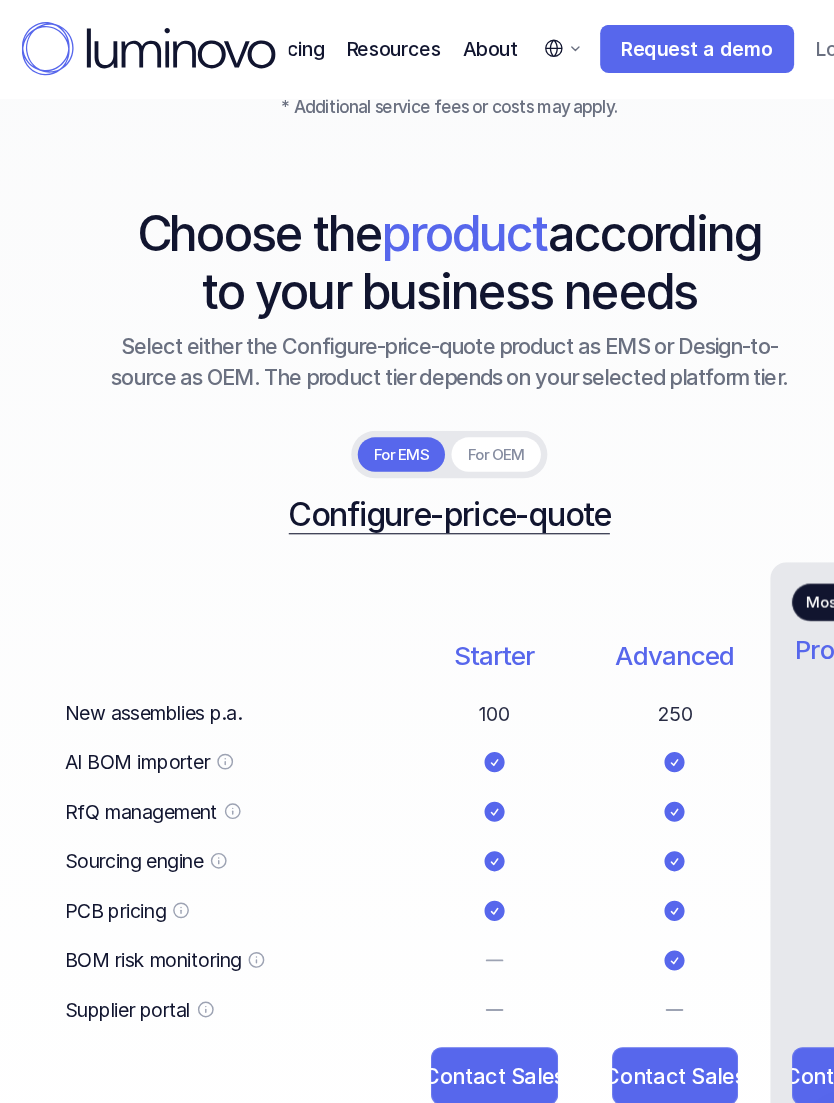 click 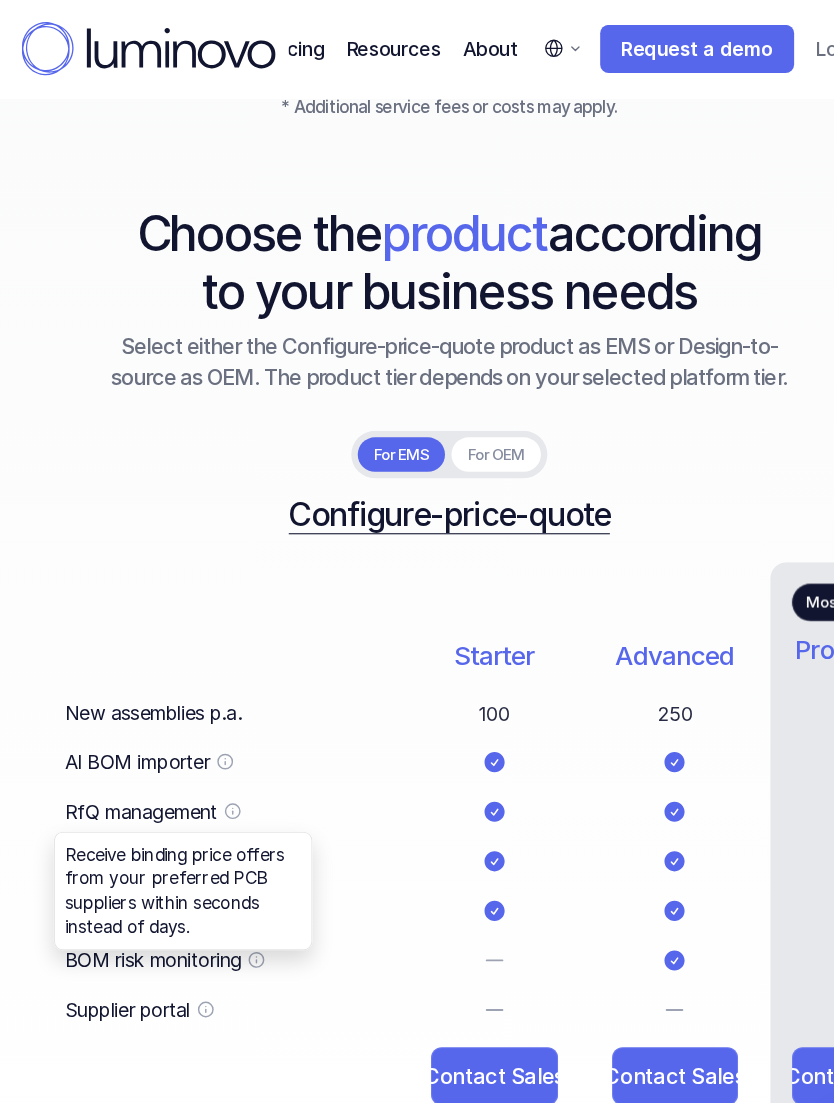 click on "New assemblies p.a. AI BOM importer RfQ management Sourcing engine PCB pricing BOM risk monitoring Supplier portal" at bounding box center (210, 745) 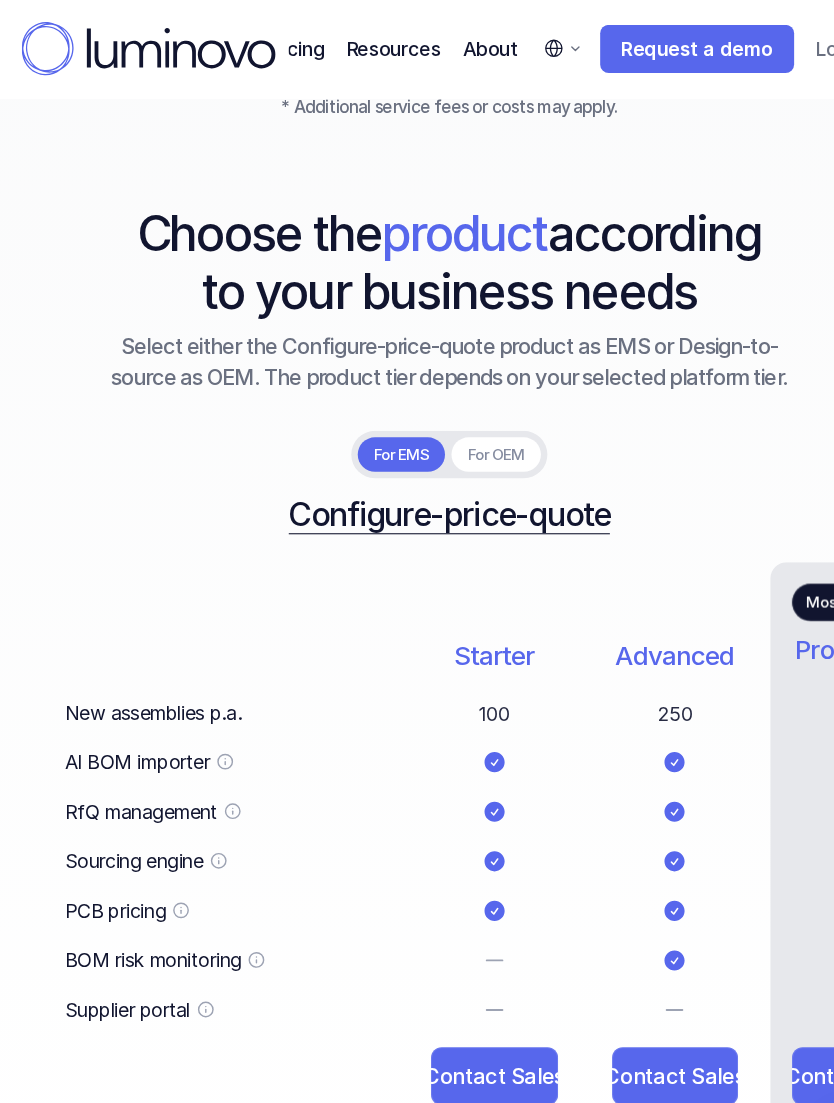 click 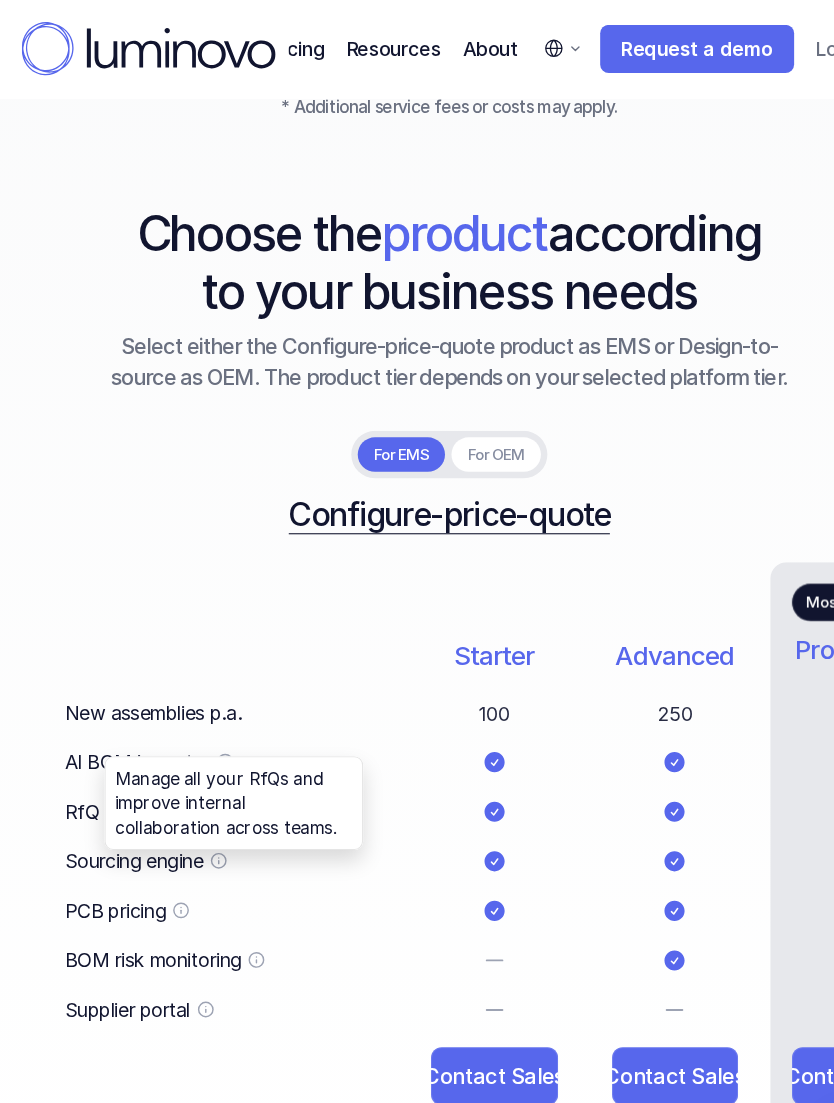 click on "For OEM" at bounding box center [460, 422] 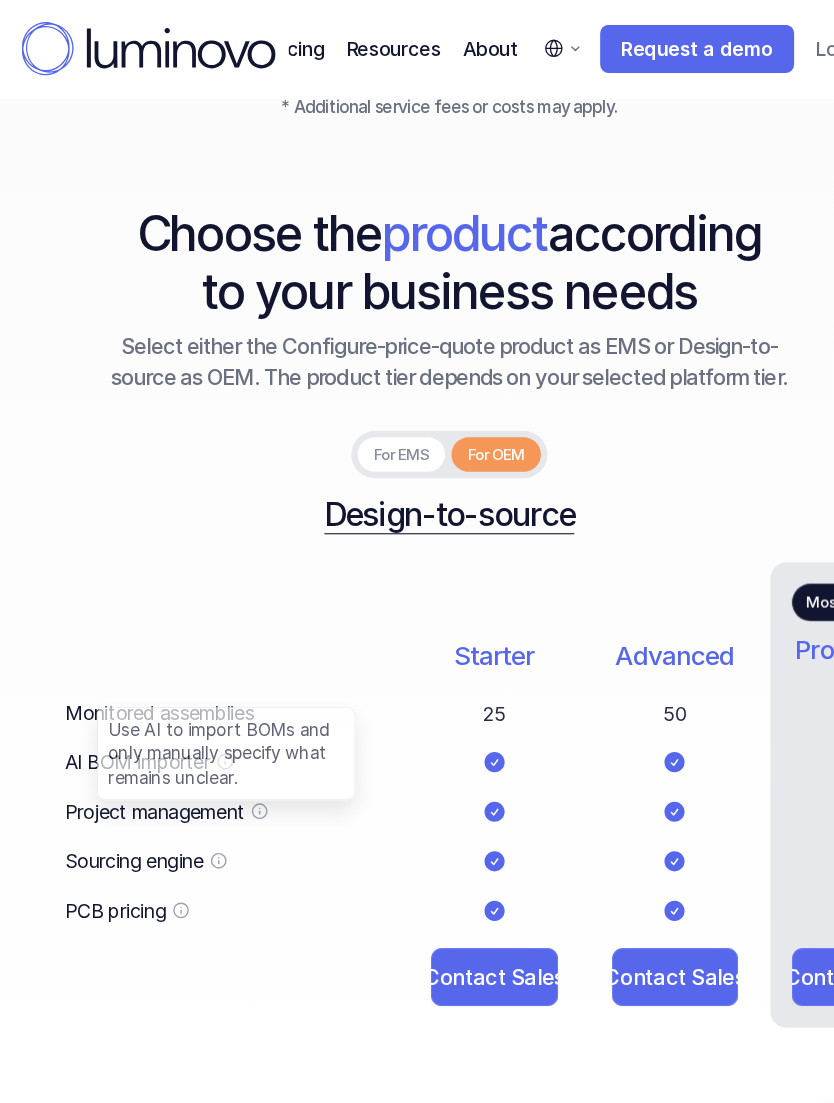click 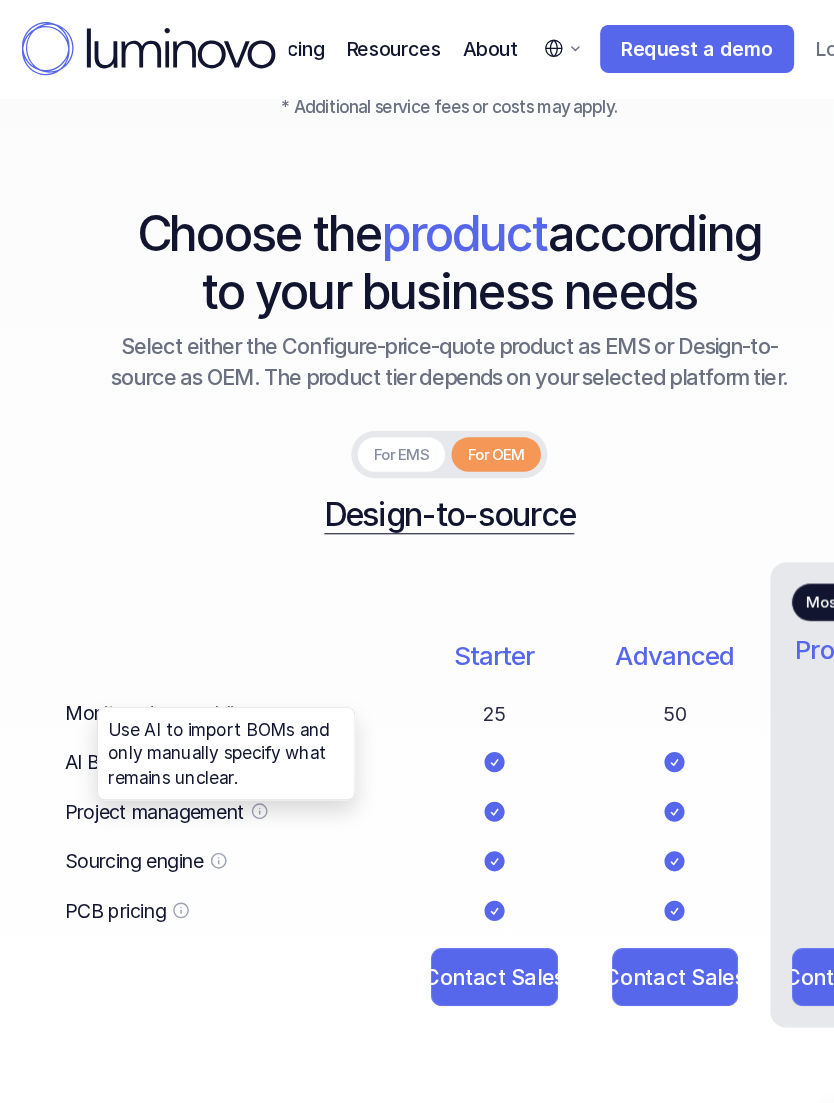 click on "Monitored assemblies AI BOM importer Project management Sourcing engine PCB pricing" at bounding box center (210, 753) 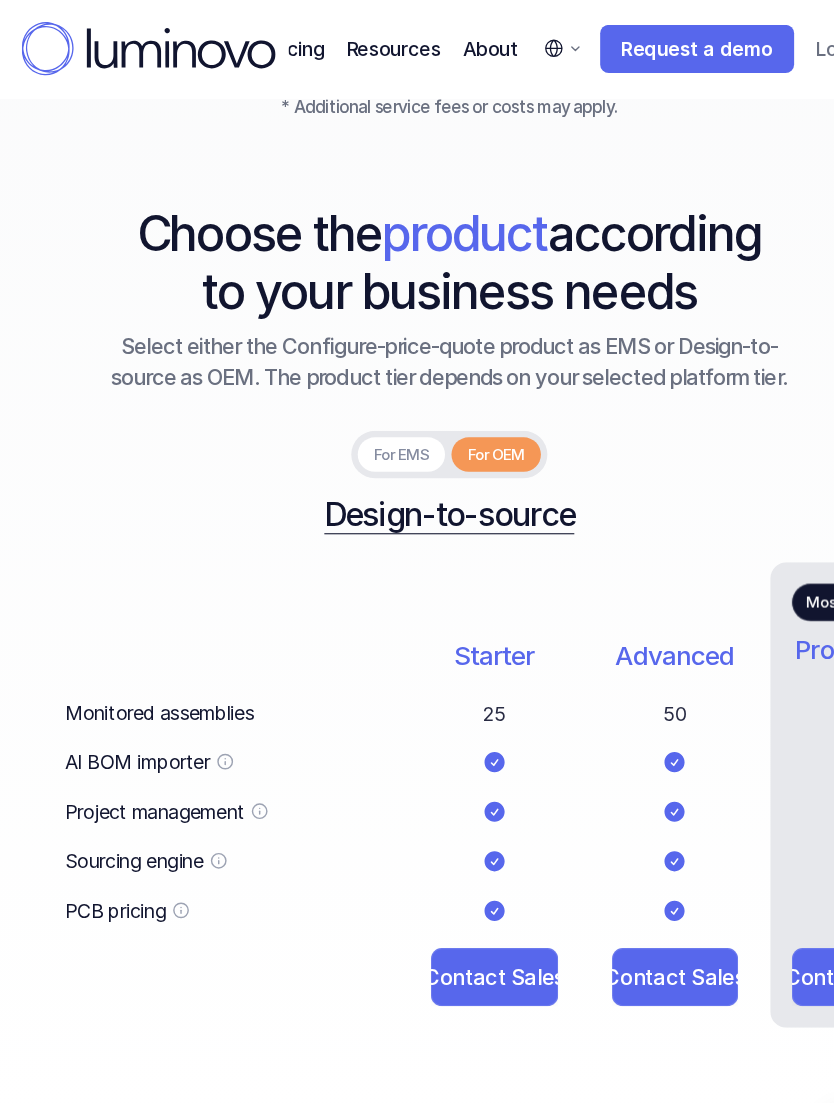 click 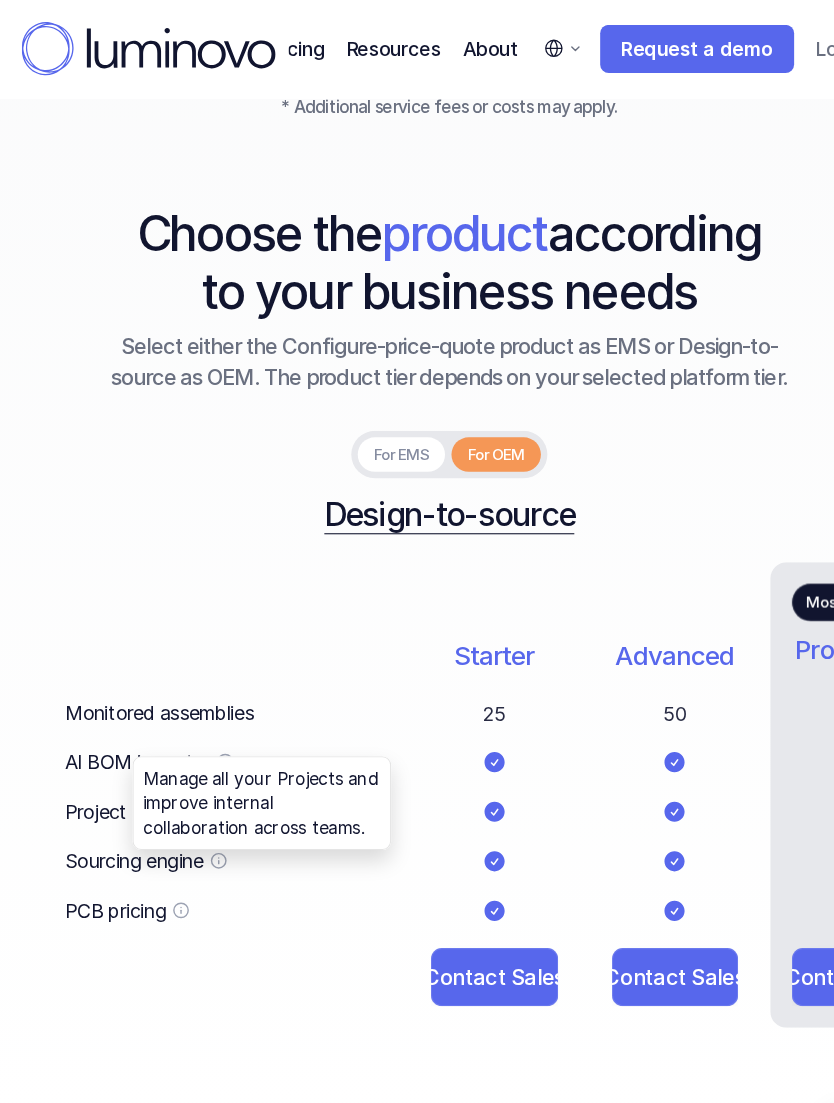 click 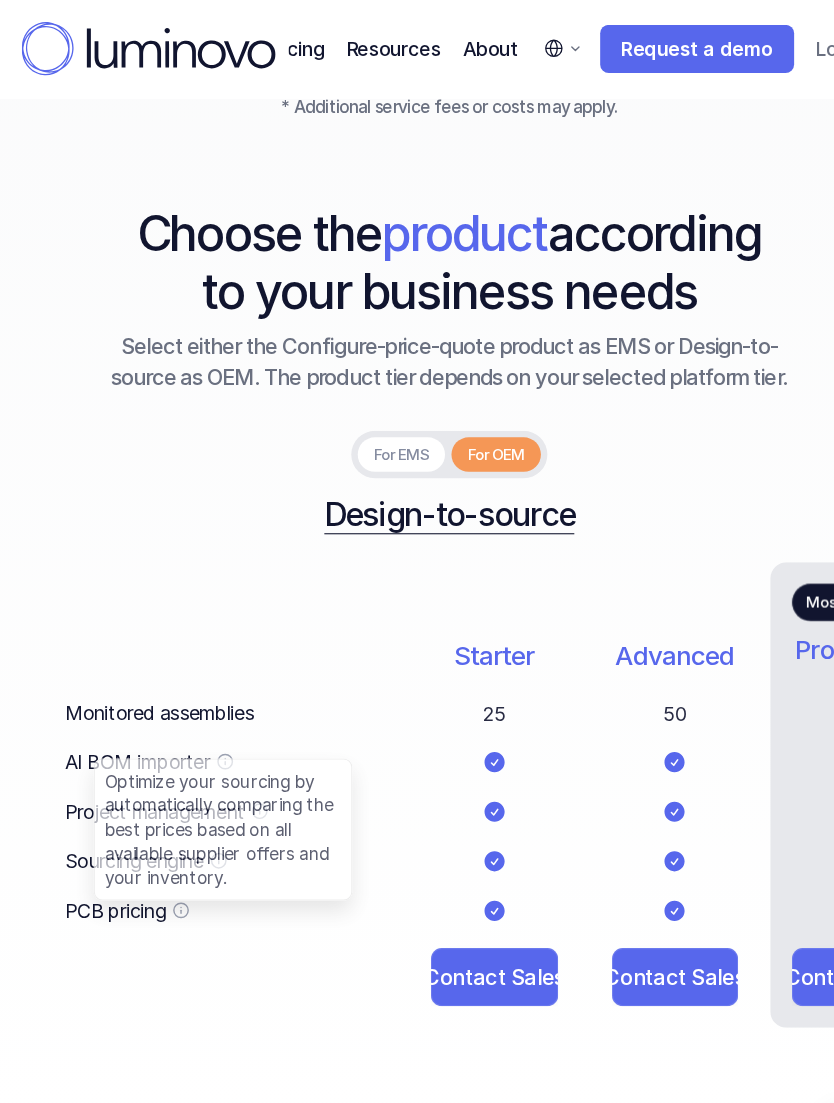 click on "PCB pricing" at bounding box center [210, 845] 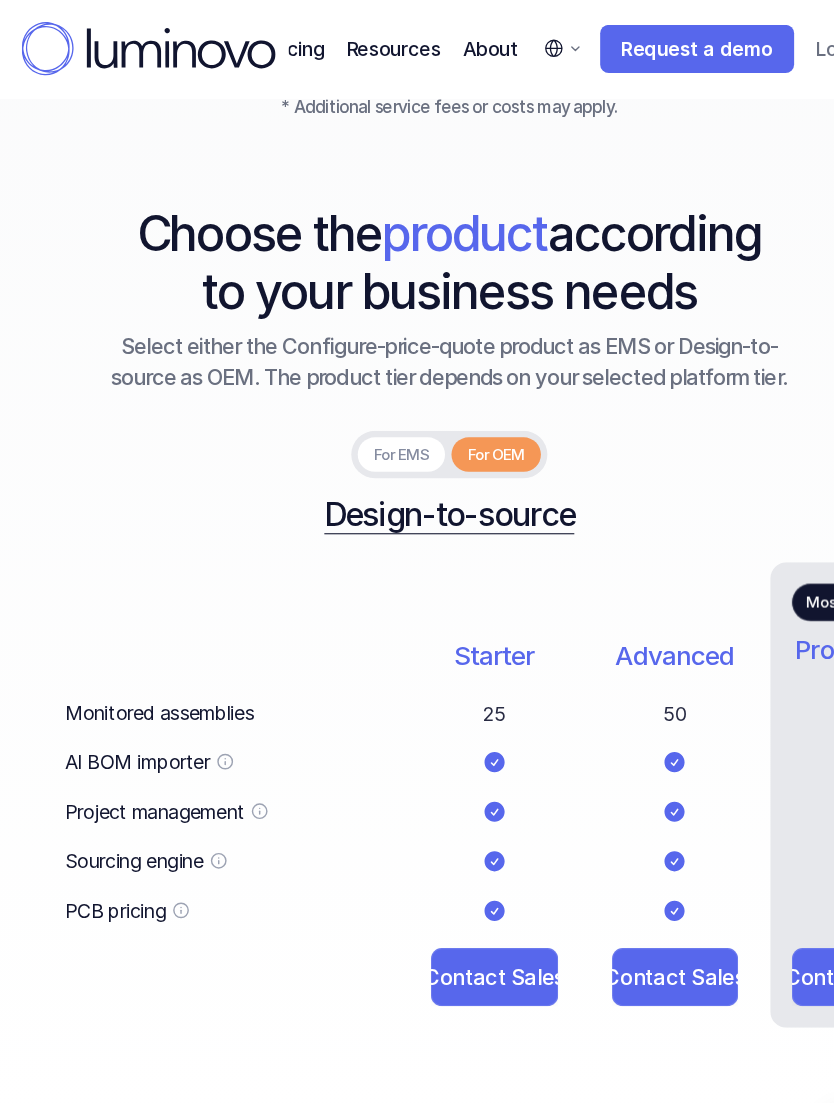 click on "Monitored assemblies AI BOM importer Project management Sourcing engine PCB pricing" at bounding box center [210, 753] 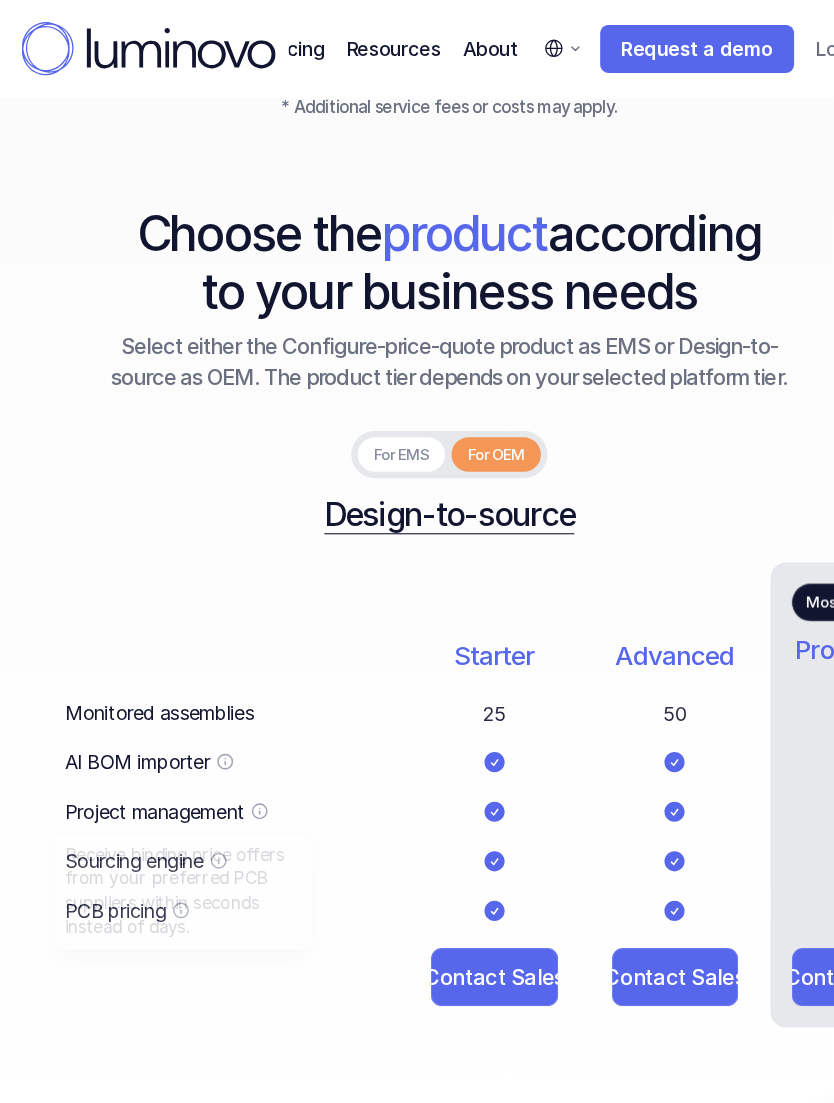 click 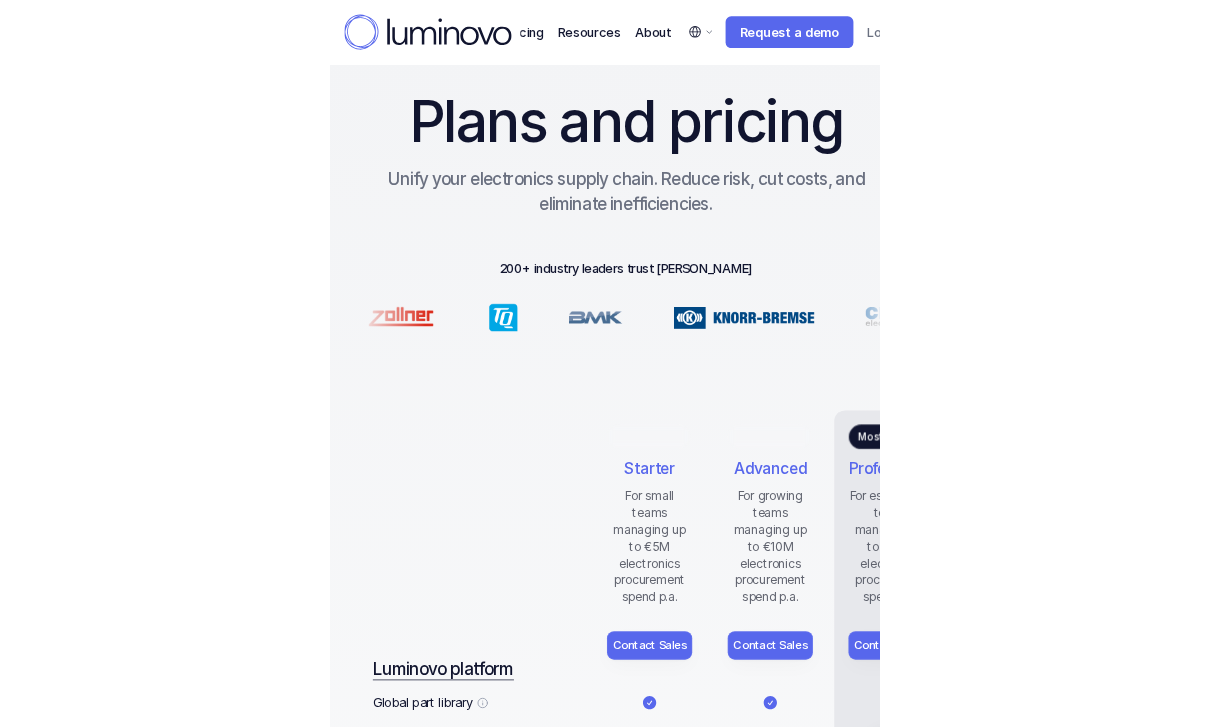 scroll, scrollTop: 0, scrollLeft: 0, axis: both 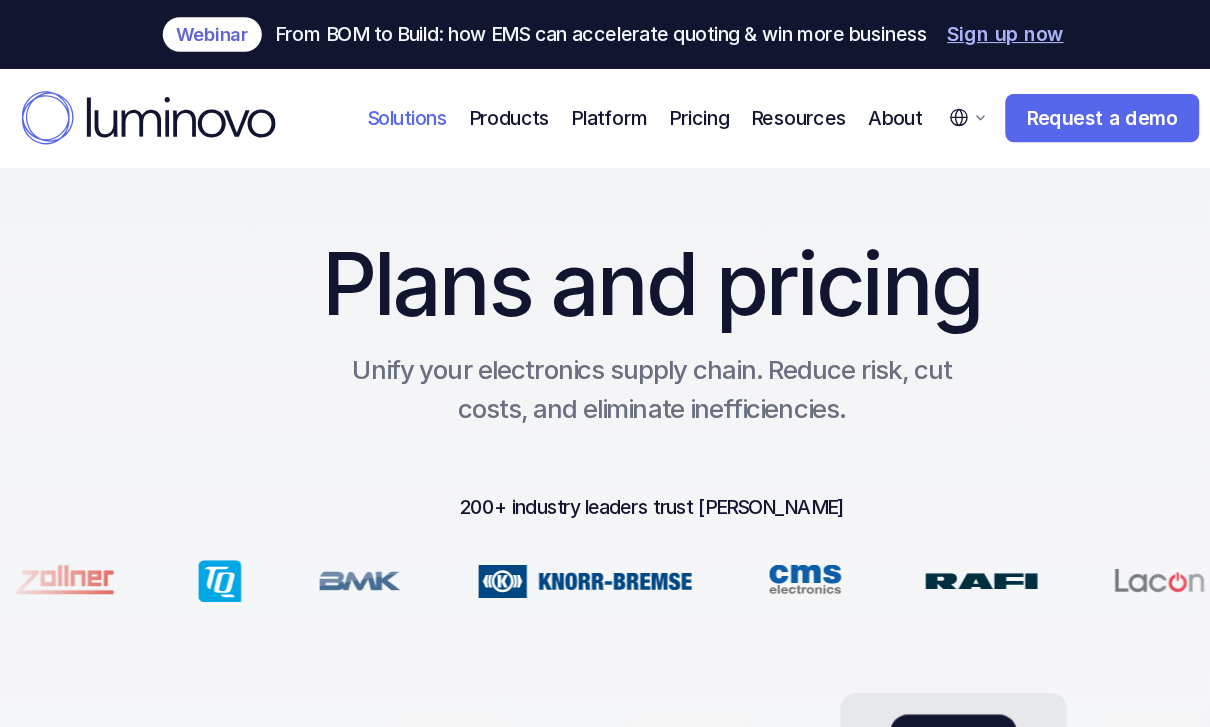 click on "Solutions" at bounding box center [377, 109] 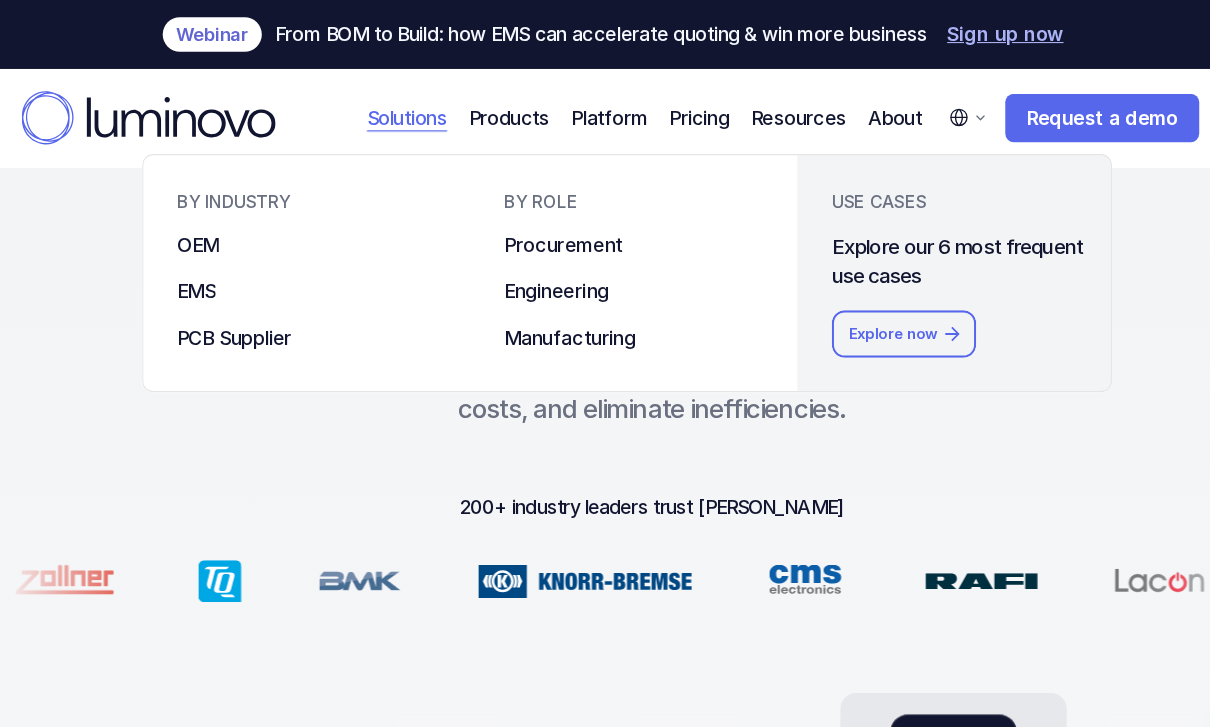 click on "Plans and pricing" at bounding box center [605, 263] 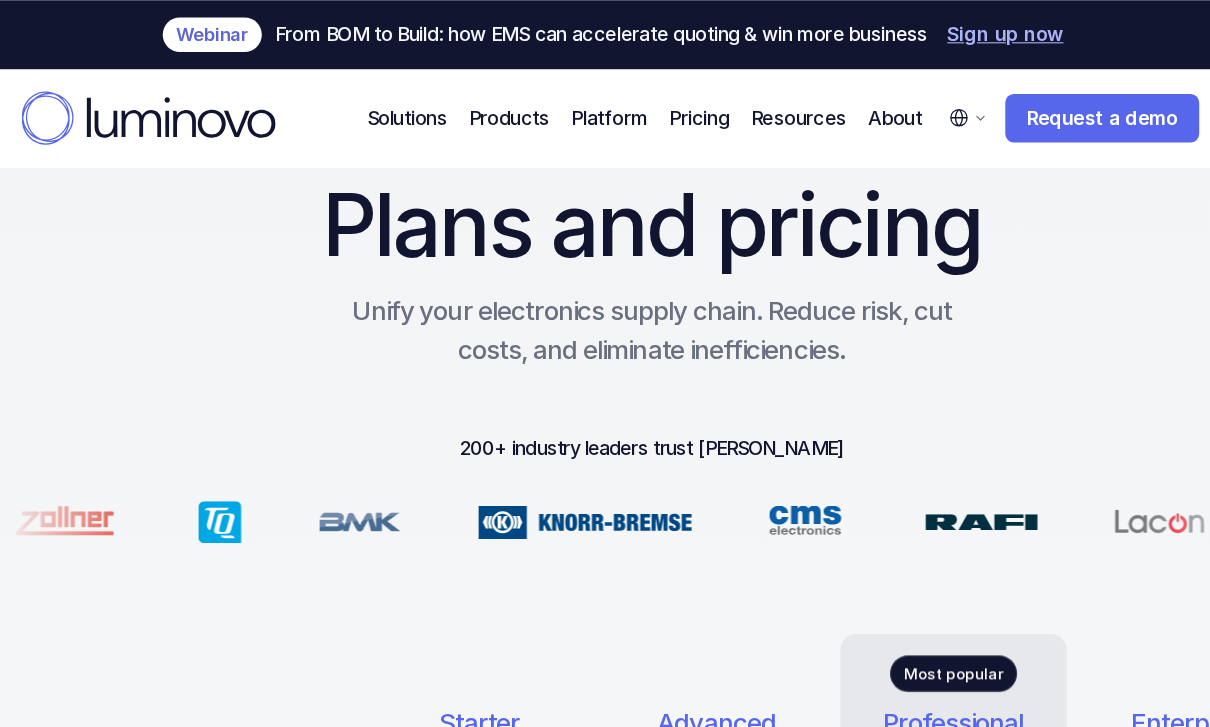 scroll, scrollTop: 0, scrollLeft: 0, axis: both 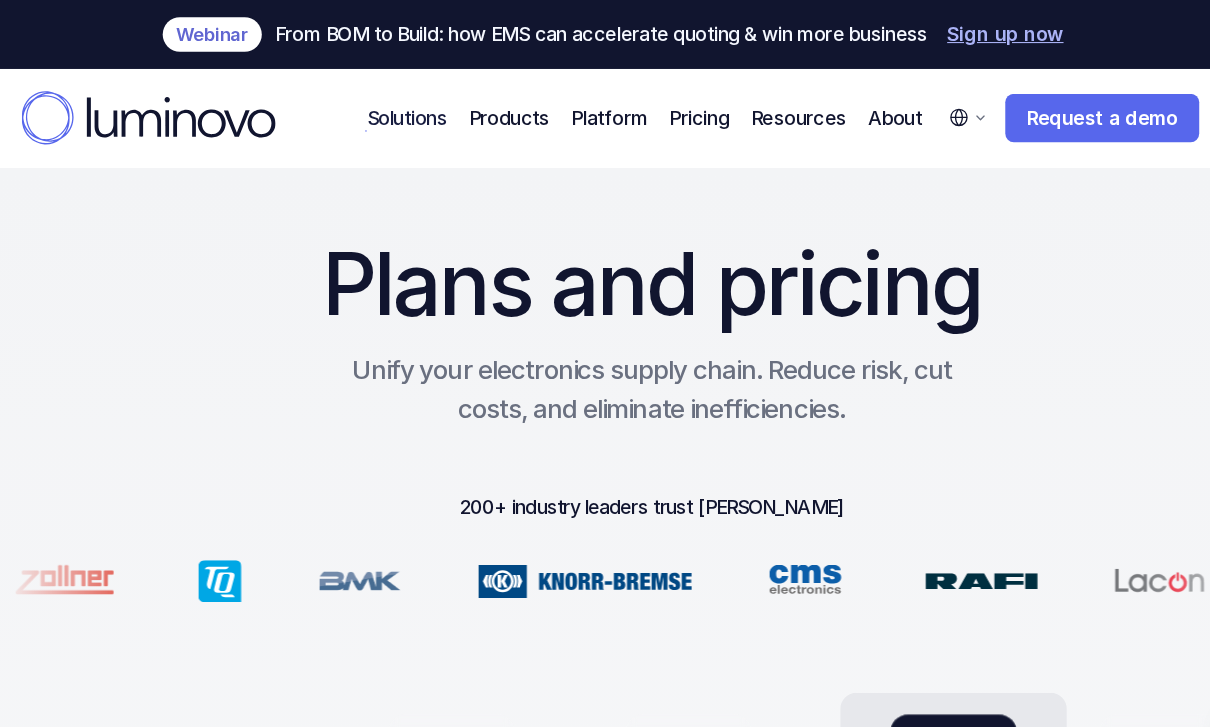 click on "Solutions" at bounding box center (377, 109) 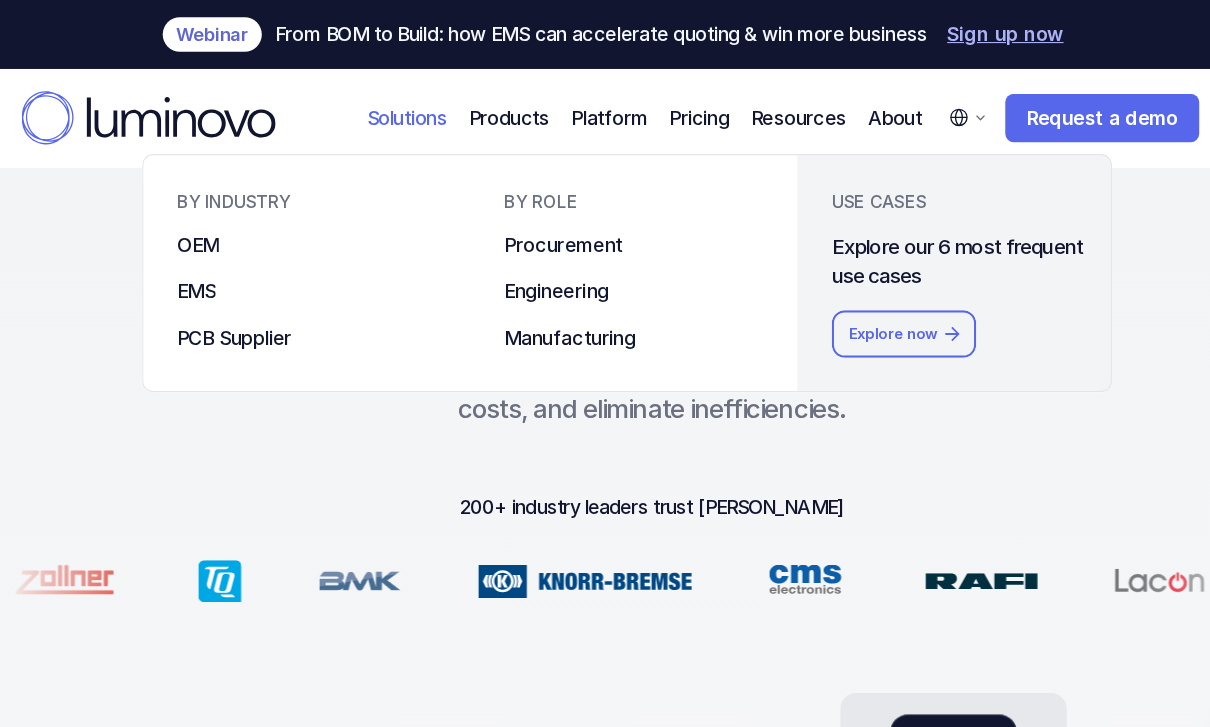 click on "Plans and pricing" at bounding box center [605, 263] 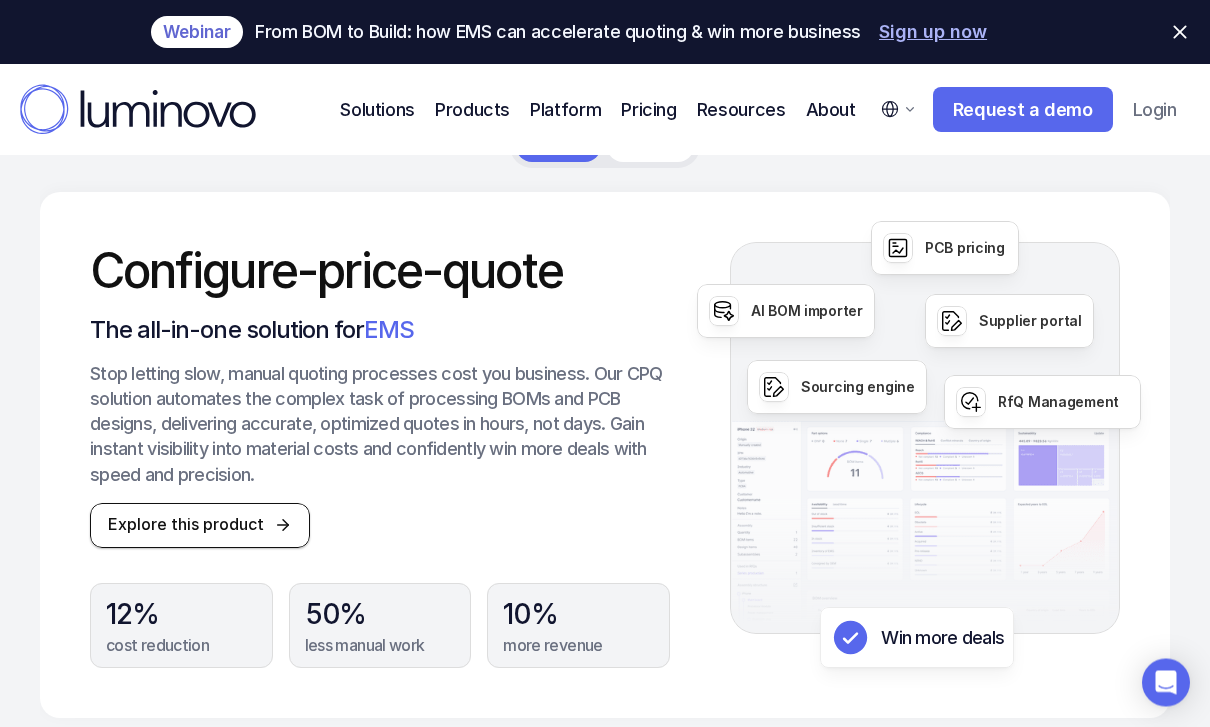 scroll, scrollTop: 4986, scrollLeft: 0, axis: vertical 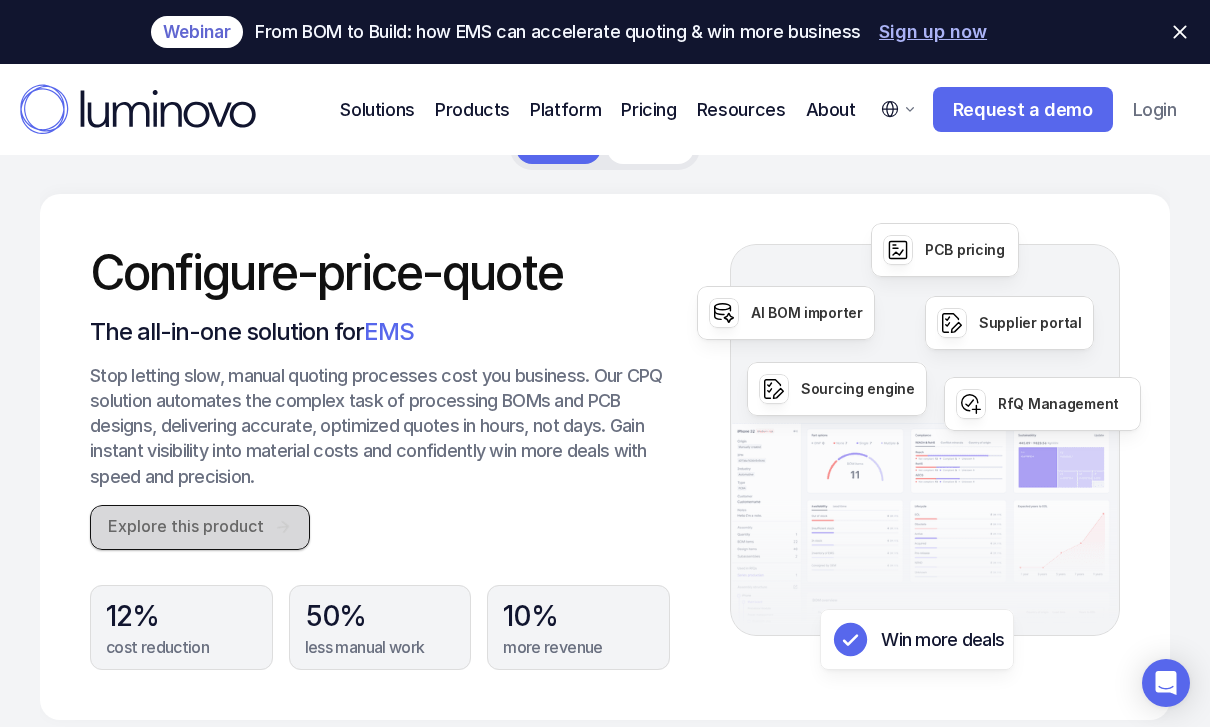 click on "Explore this product" at bounding box center [186, 526] 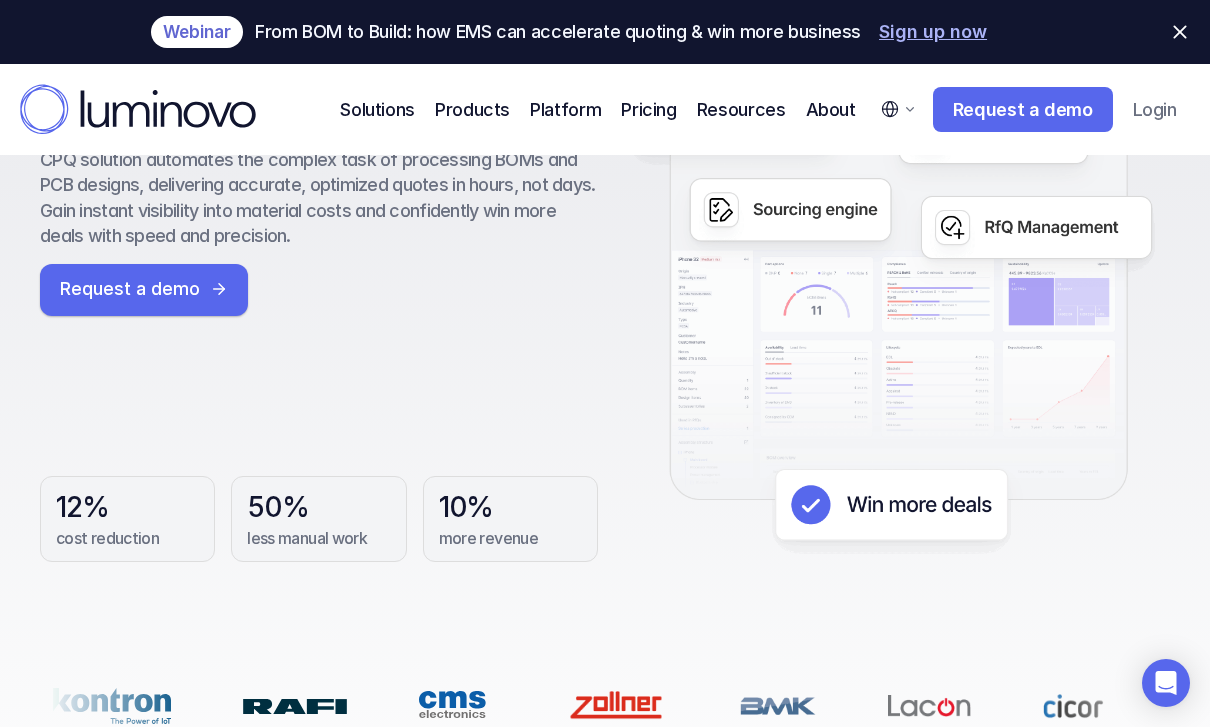 scroll, scrollTop: 0, scrollLeft: 0, axis: both 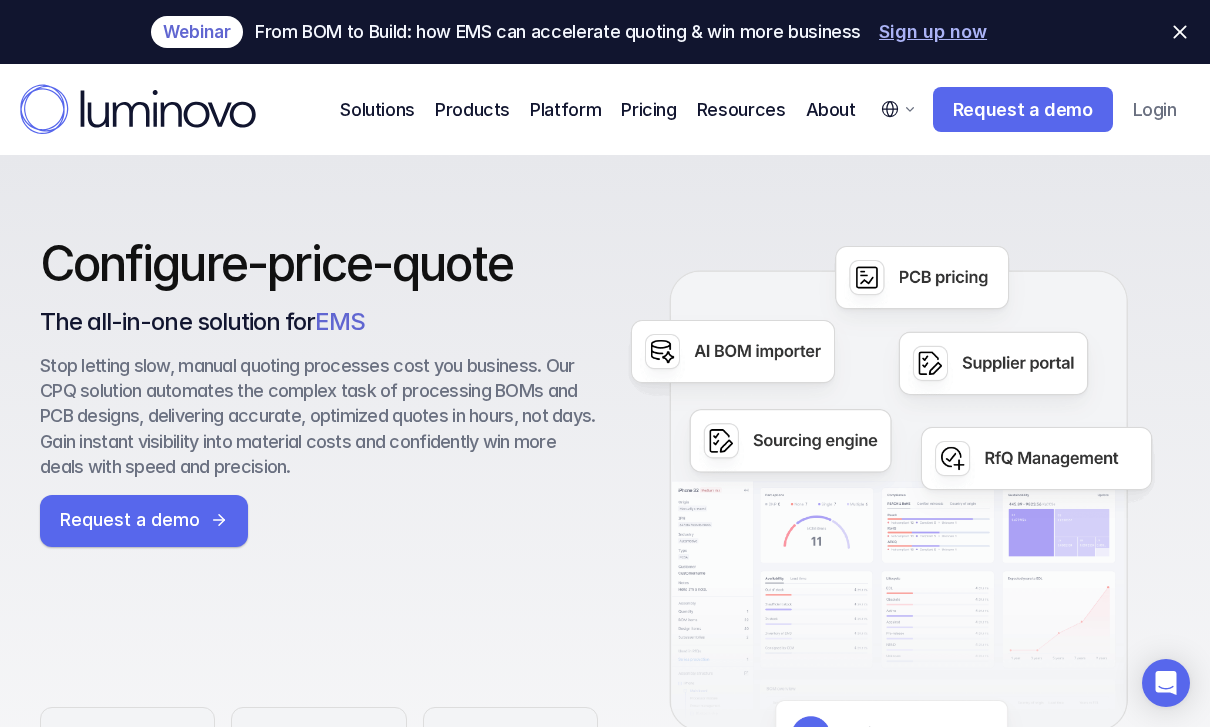 click at bounding box center [891, 514] 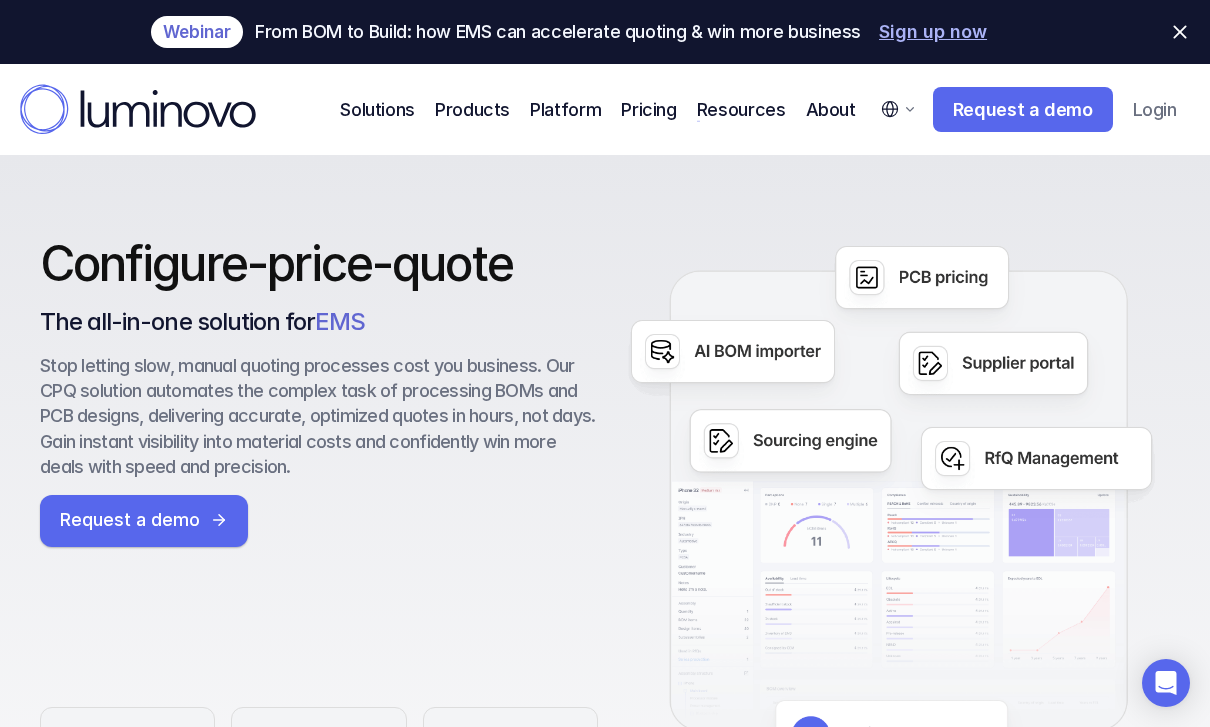 click on "Resources" at bounding box center [741, 109] 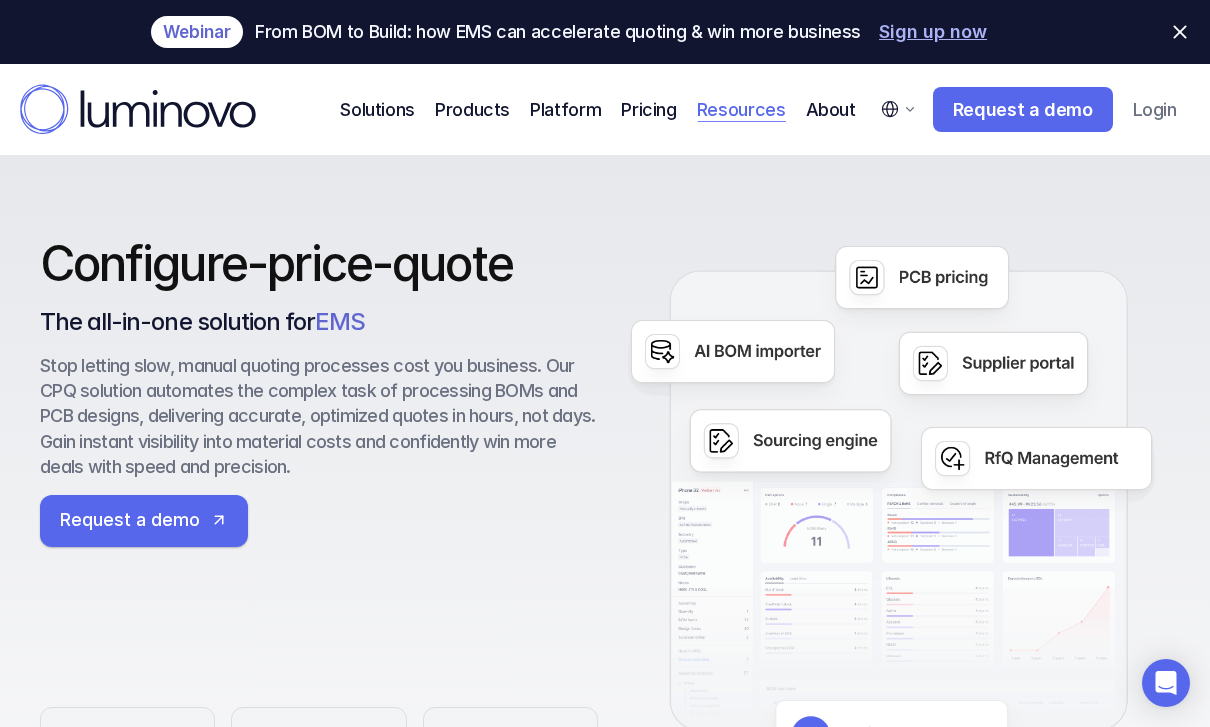 click on "Stop letting slow, manual quoting processes cost you business. Our CPQ solution automates the complex task of processing BOMs and PCB designs, delivering accurate, optimized quotes in hours, not days. Gain instant visibility into material costs and confidently win more deals with speed and precision." at bounding box center [319, 416] 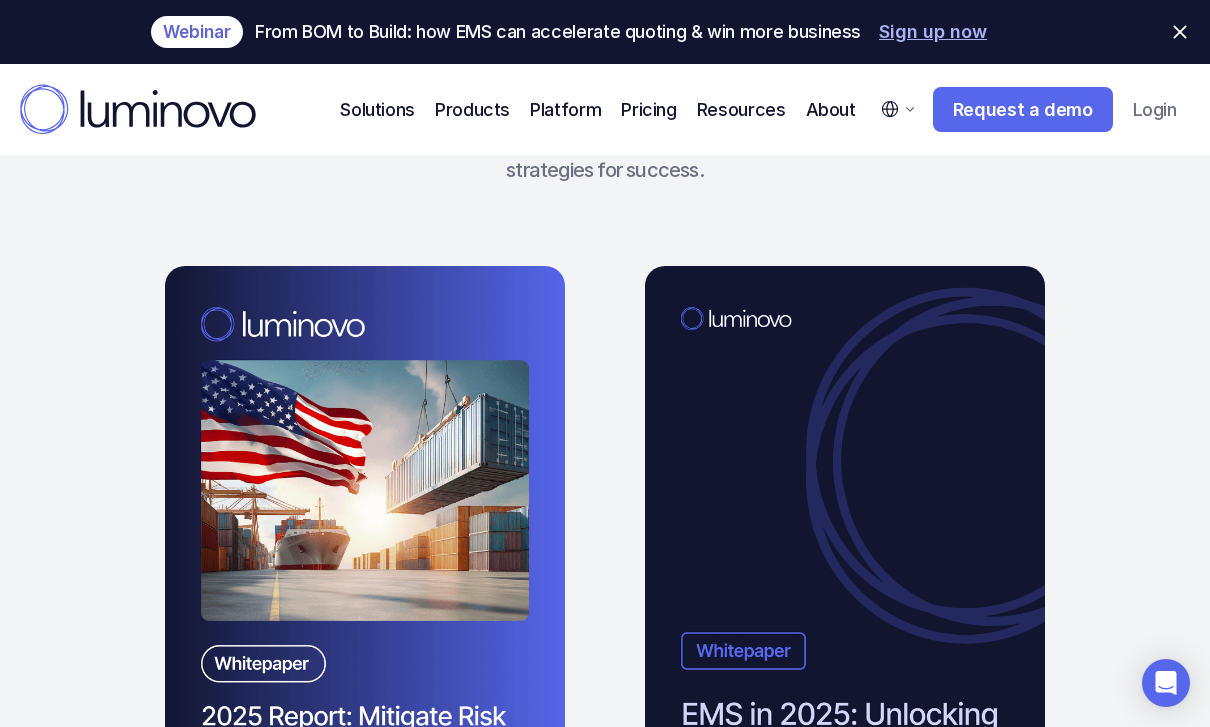 scroll, scrollTop: 0, scrollLeft: 0, axis: both 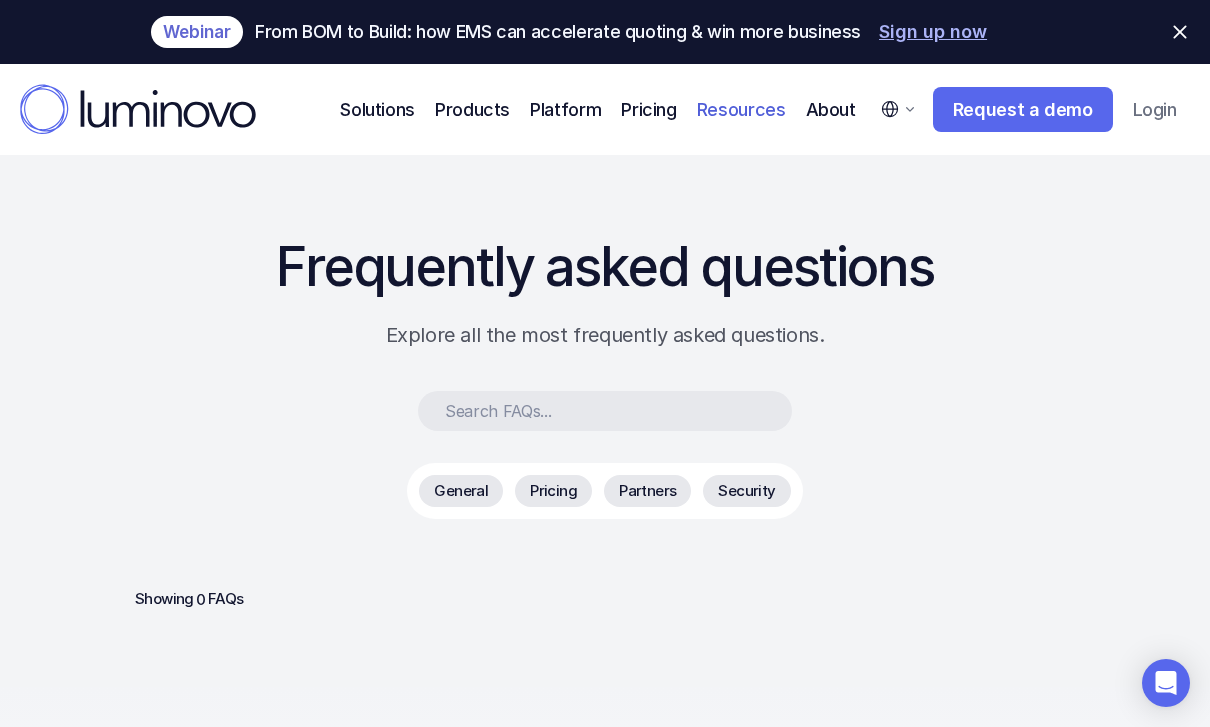 click on "Search FAQs... General Pricing Partners Security" at bounding box center (605, 455) 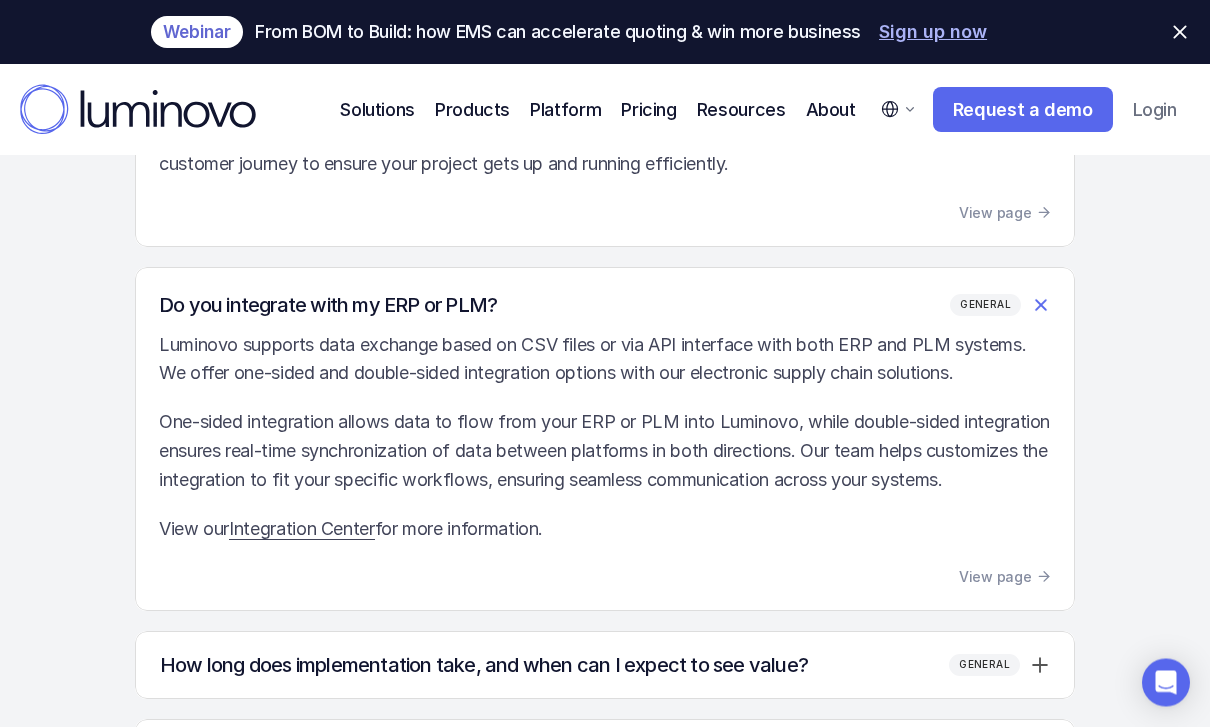 scroll, scrollTop: 832, scrollLeft: 0, axis: vertical 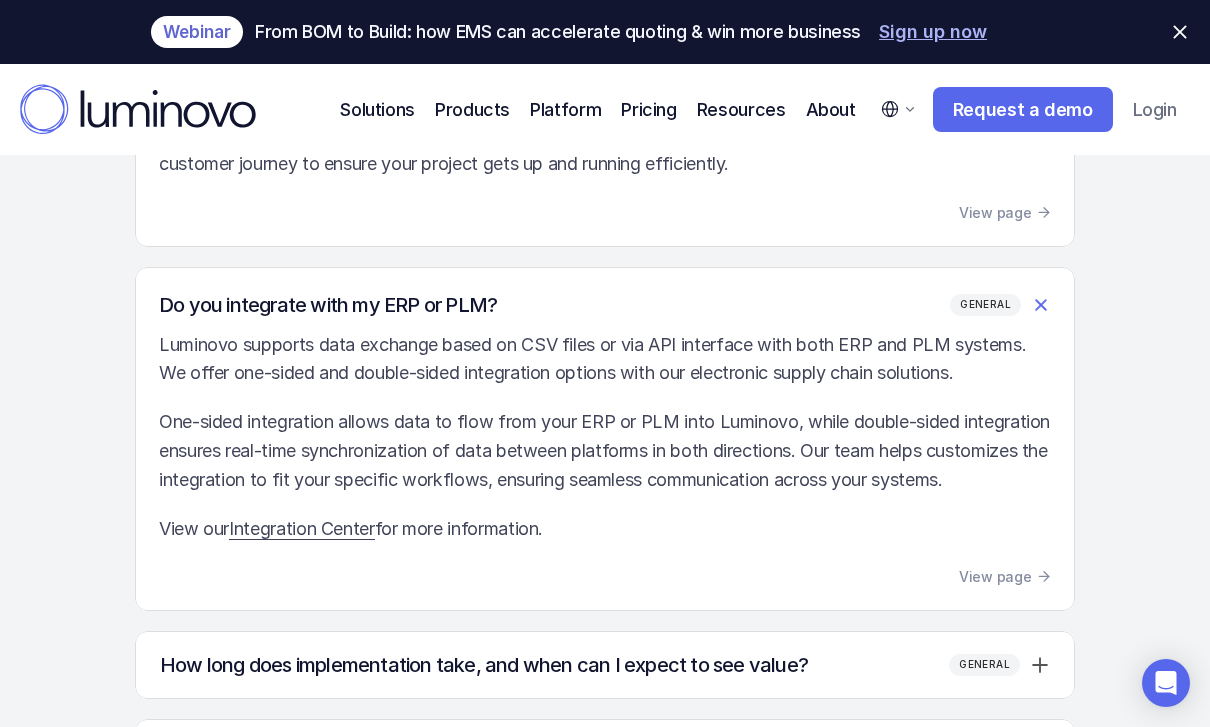 click on "Luminovo supports data exchange based on CSV files or via API interface with both ERP and PLM systems. We offer one-sided and double-sided integration options with our electronic supply chain solutions.  One-sided integration allows data to flow from your ERP or PLM into Luminovo, while double-sided integration ensures real-time synchronization of data between platforms in both directions. Our team helps customizes the integration to fit your specific workflows, ensuring seamless communication across your systems. View our  Integration Center  for more information." at bounding box center (605, 437) 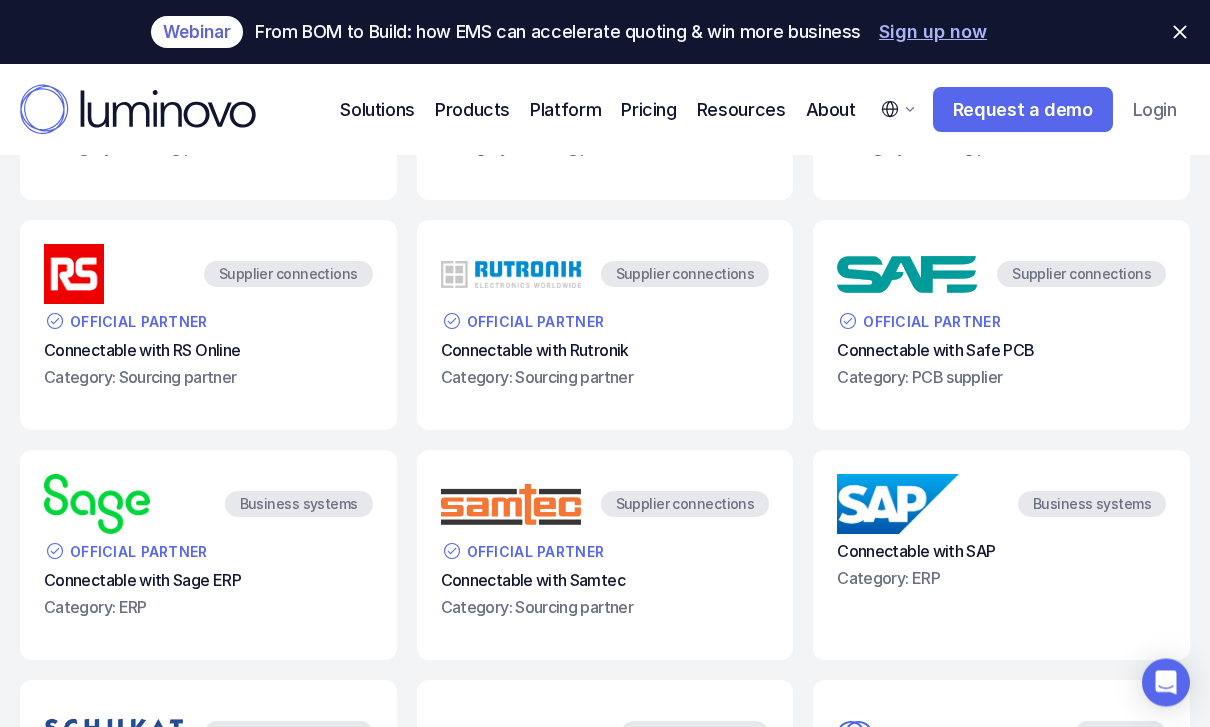 scroll, scrollTop: 5626, scrollLeft: 0, axis: vertical 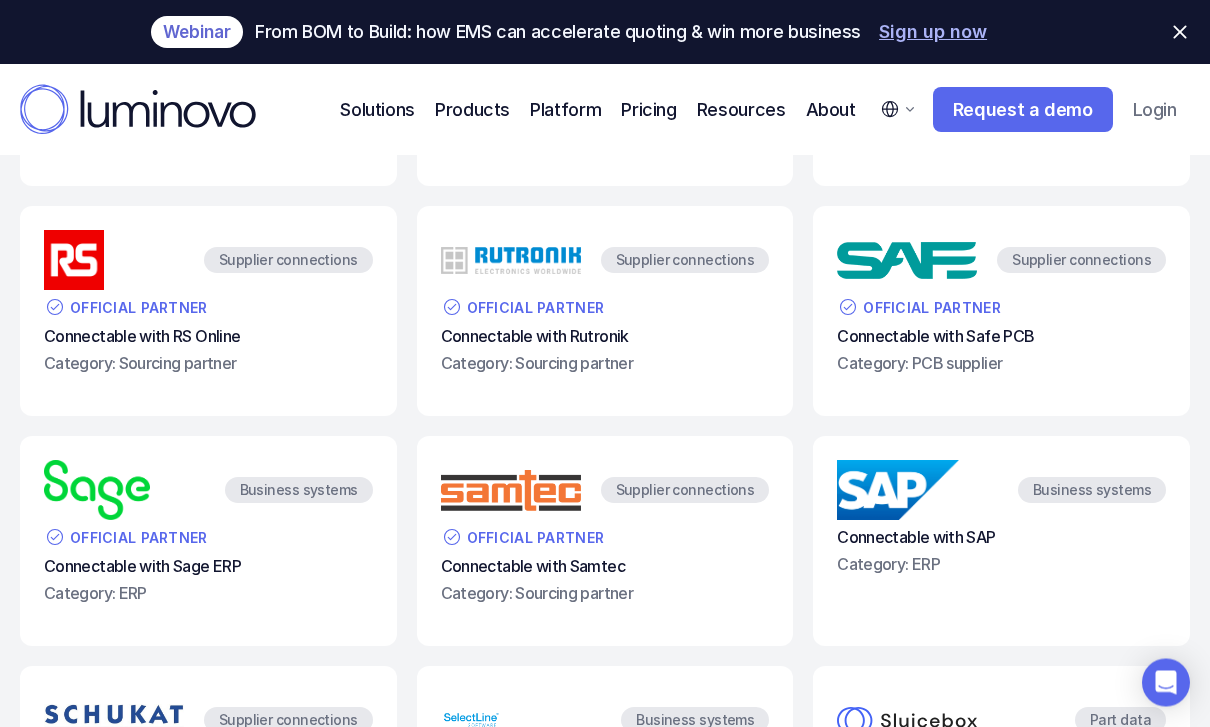 click at bounding box center [907, 491] 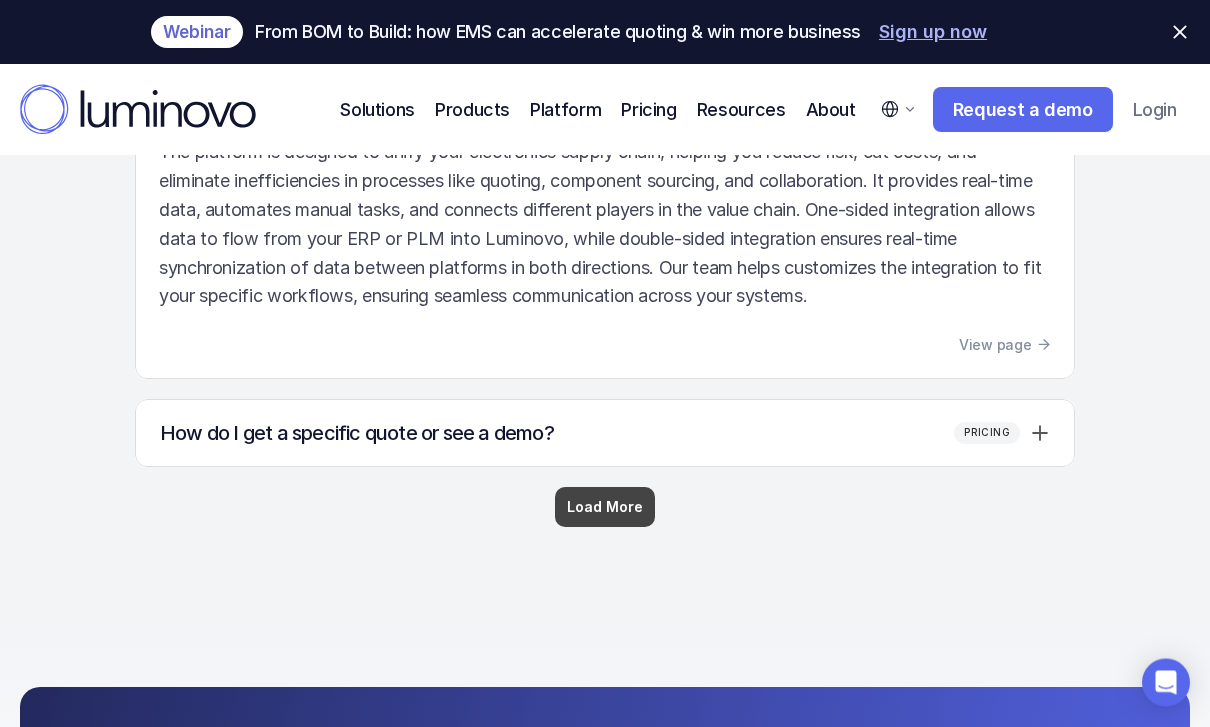 scroll, scrollTop: 4260, scrollLeft: 0, axis: vertical 